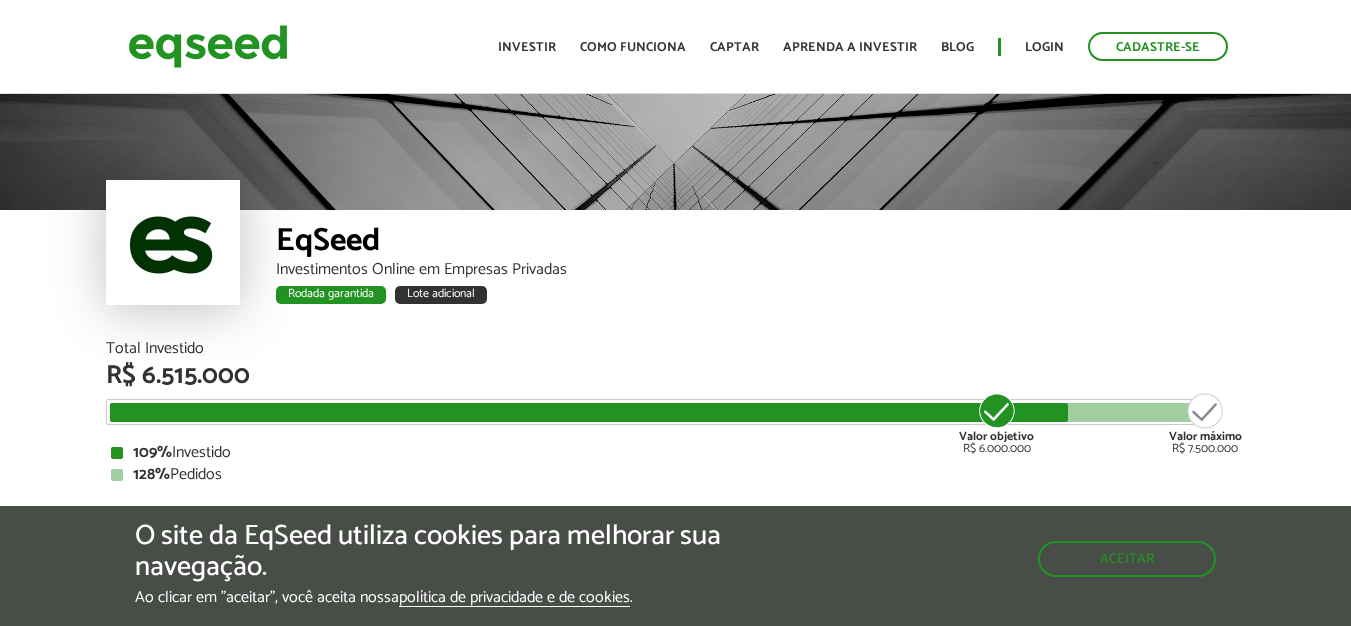 scroll, scrollTop: 0, scrollLeft: 0, axis: both 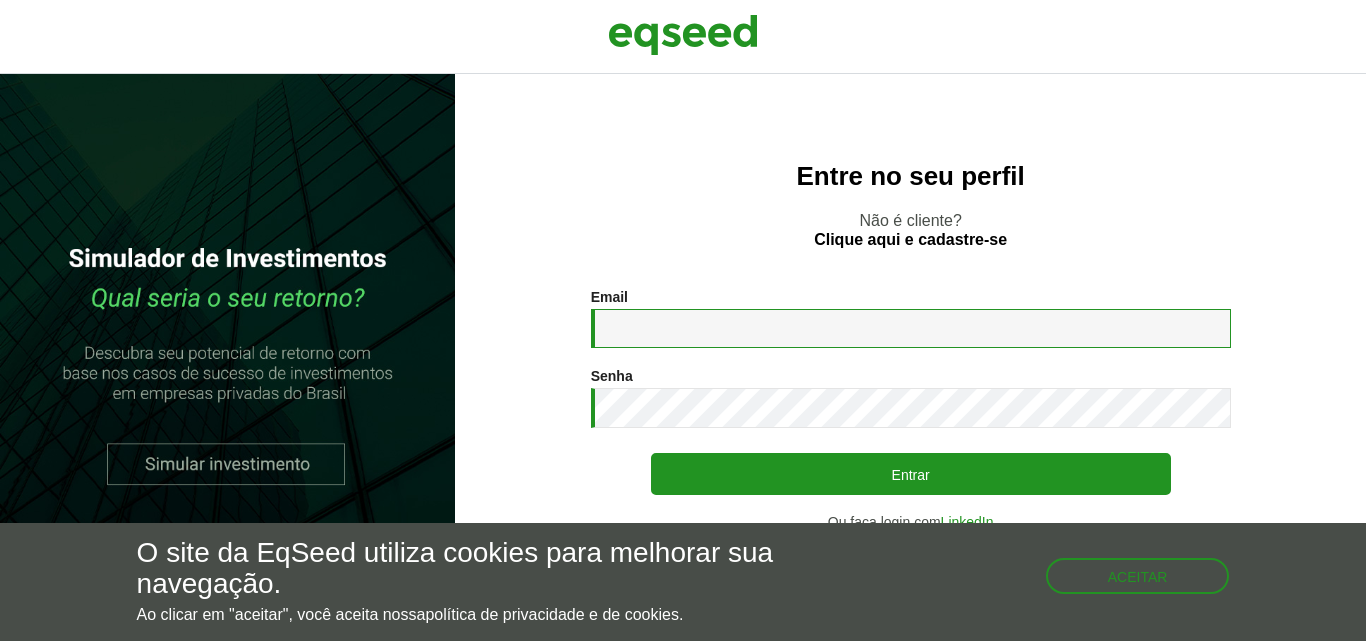 click on "Email  *" at bounding box center [911, 328] 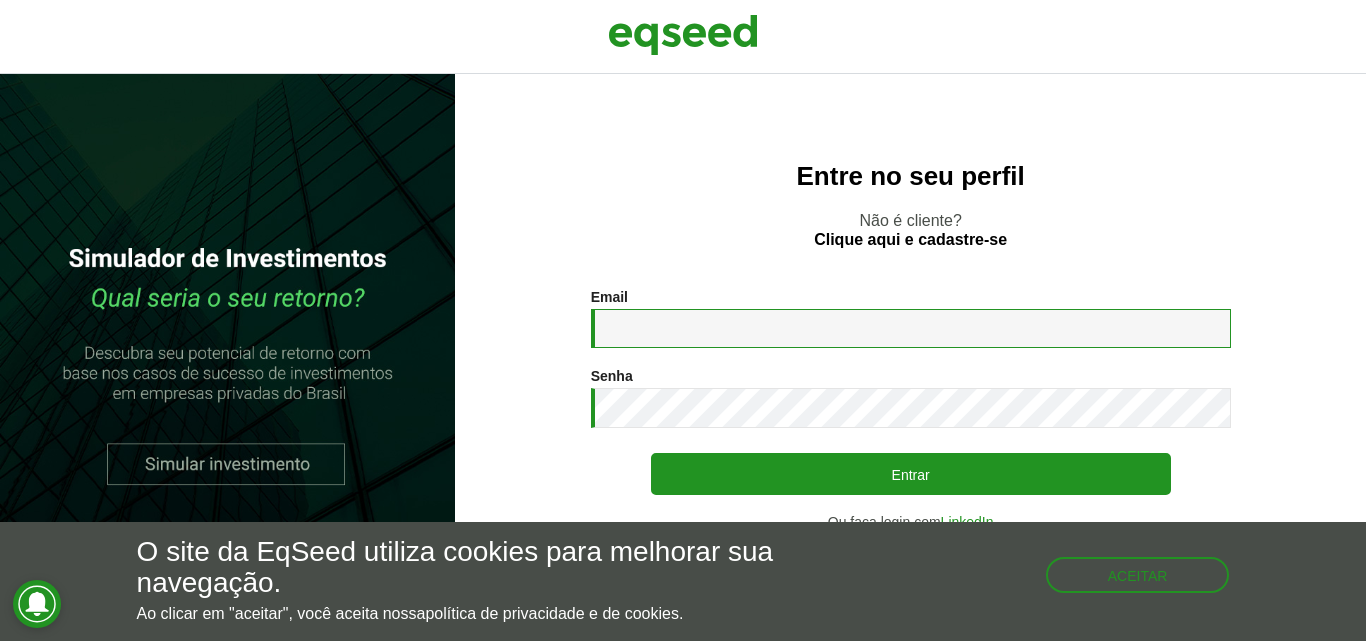 paste on "**********" 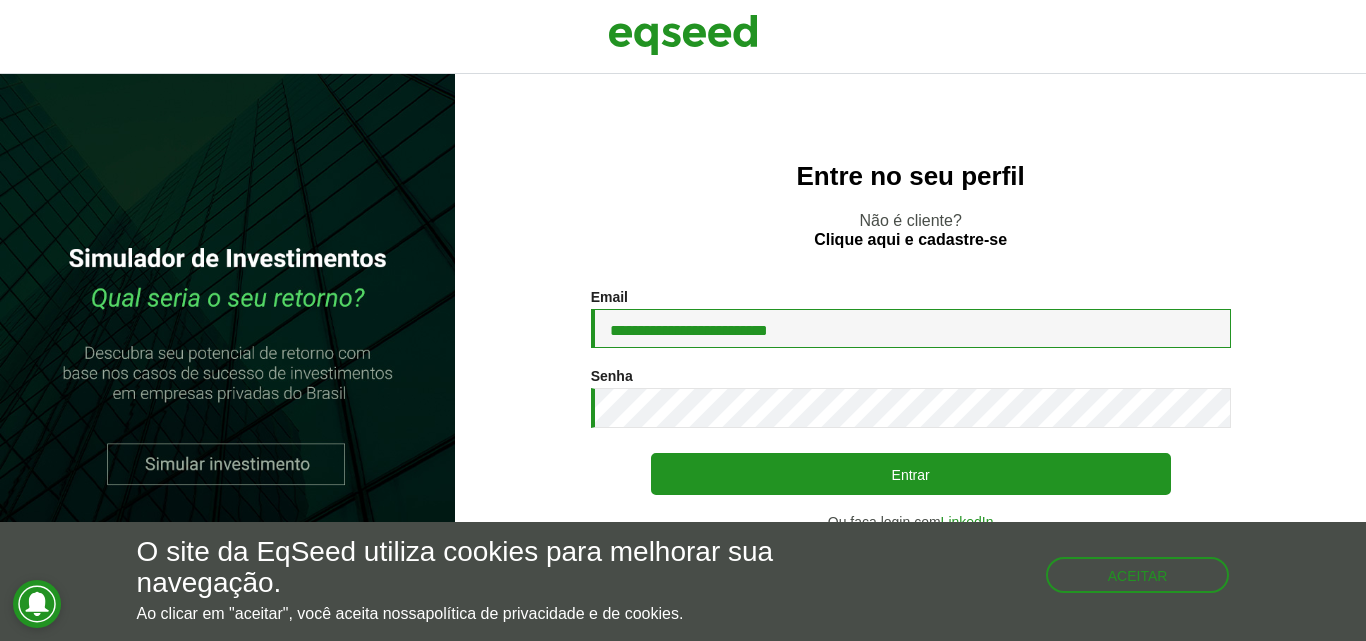 type on "**********" 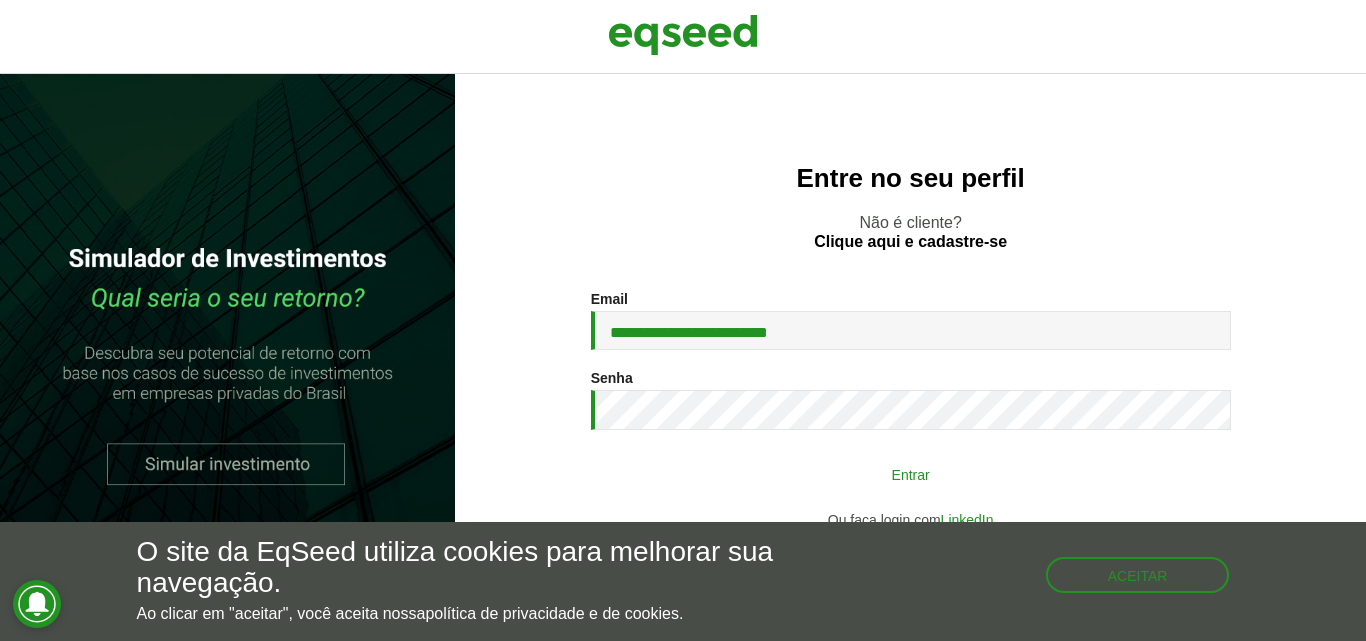 click on "Entrar" at bounding box center (911, 474) 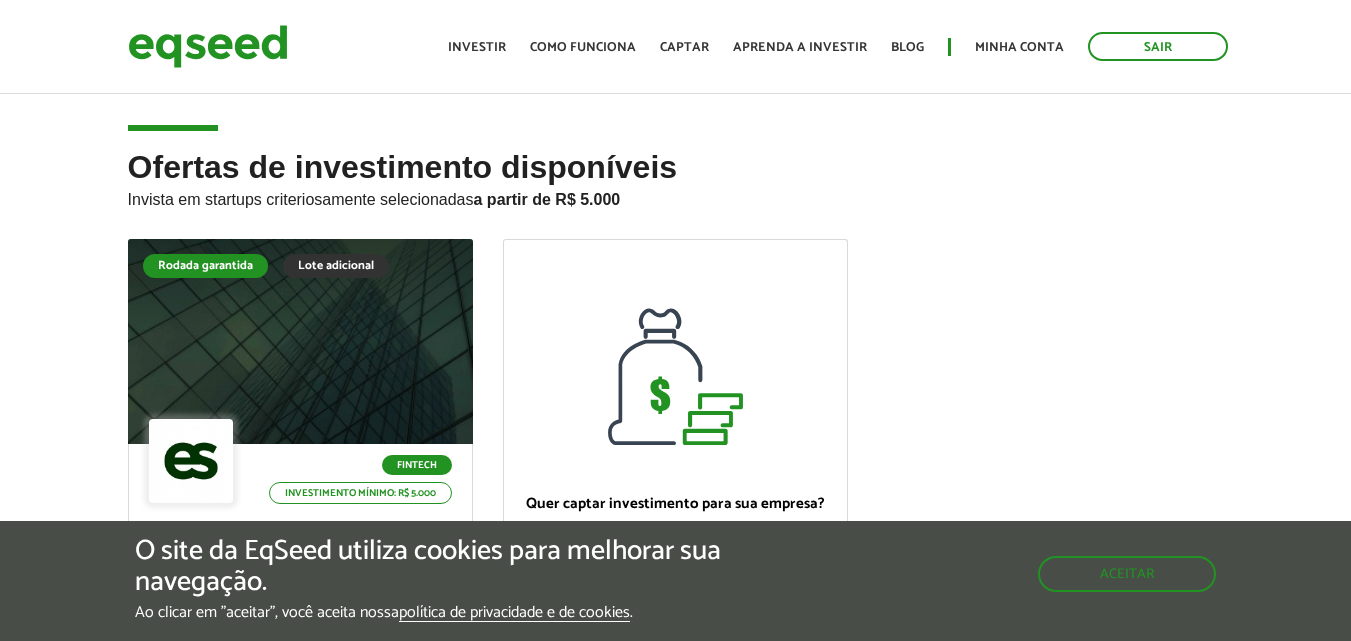 scroll, scrollTop: 0, scrollLeft: 0, axis: both 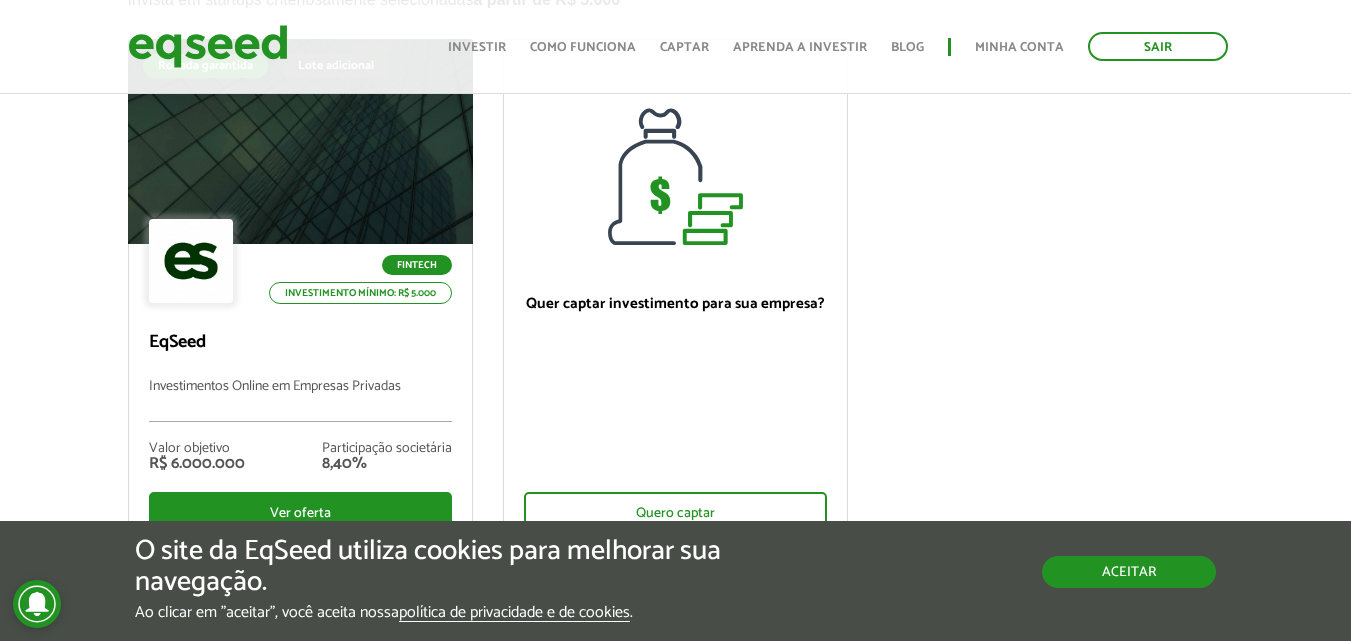 click on "Aceitar" at bounding box center [1129, 572] 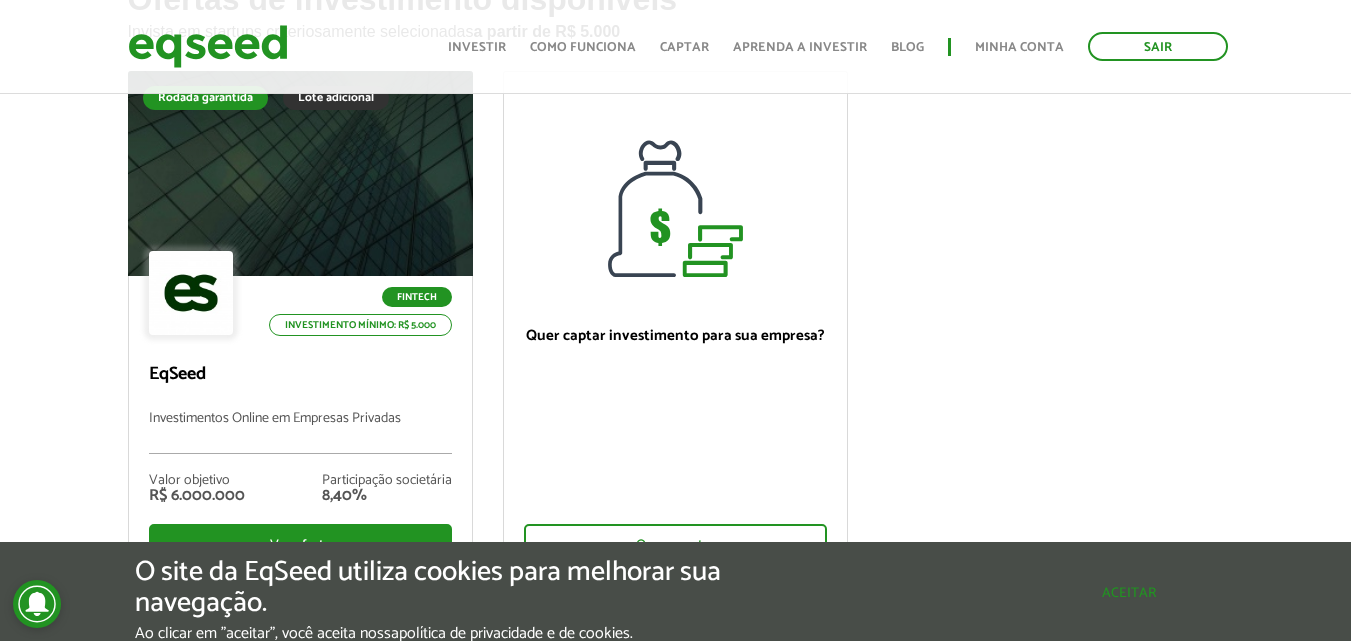 scroll, scrollTop: 0, scrollLeft: 0, axis: both 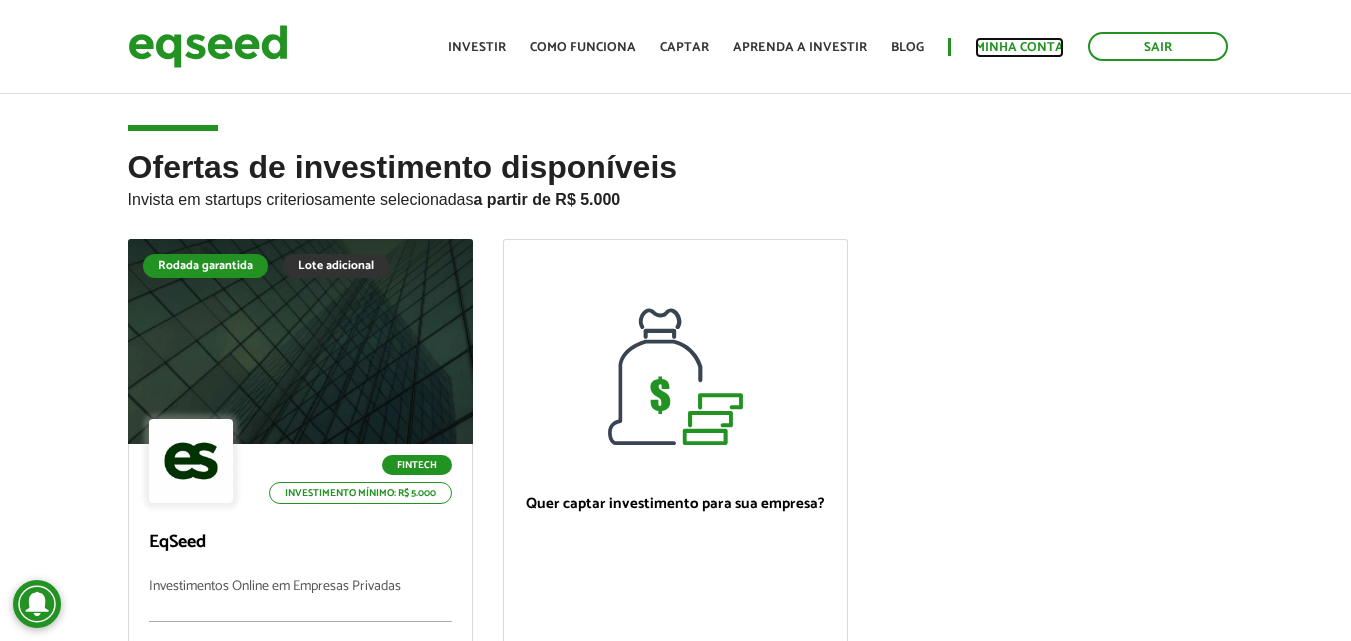 click on "Minha conta" at bounding box center (1019, 47) 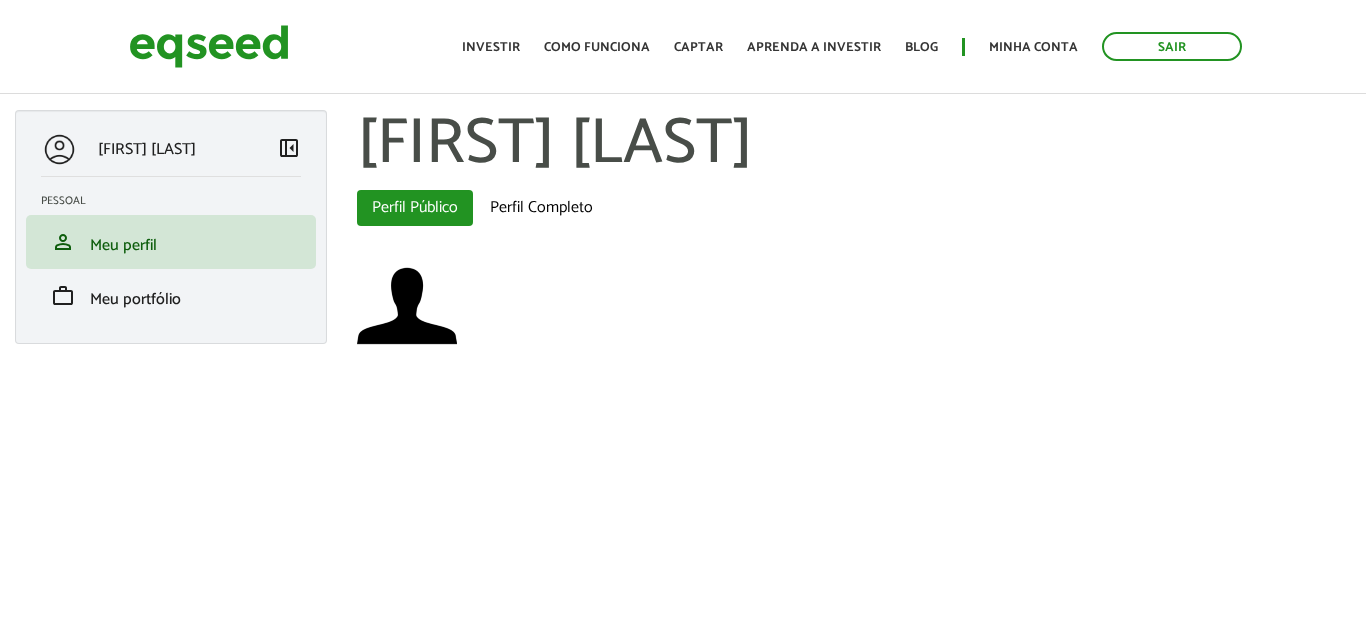 scroll, scrollTop: 0, scrollLeft: 0, axis: both 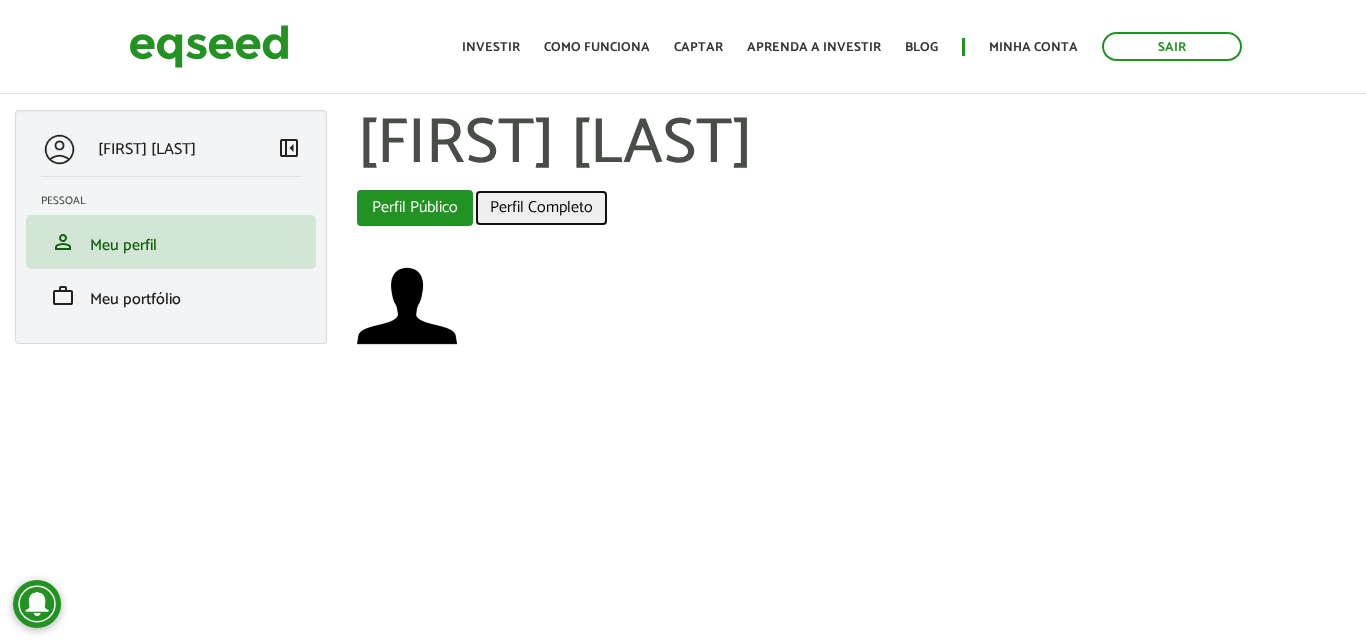 click on "Perfil Completo" at bounding box center (541, 208) 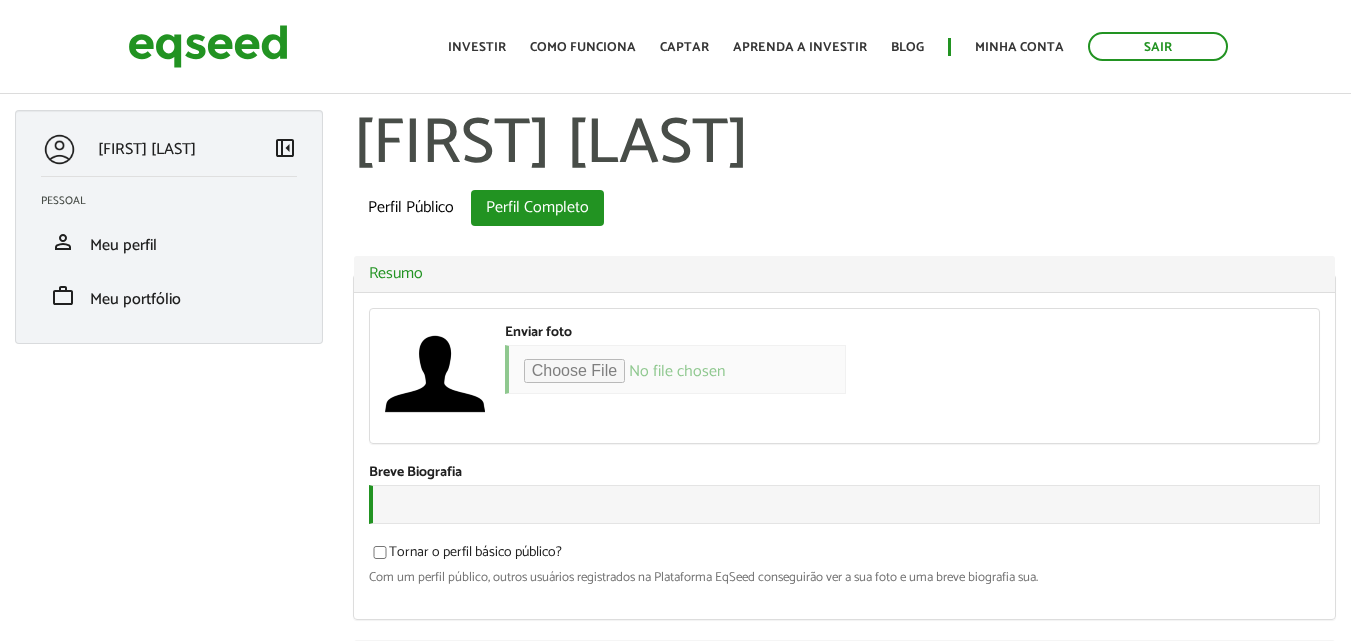 scroll, scrollTop: 200, scrollLeft: 0, axis: vertical 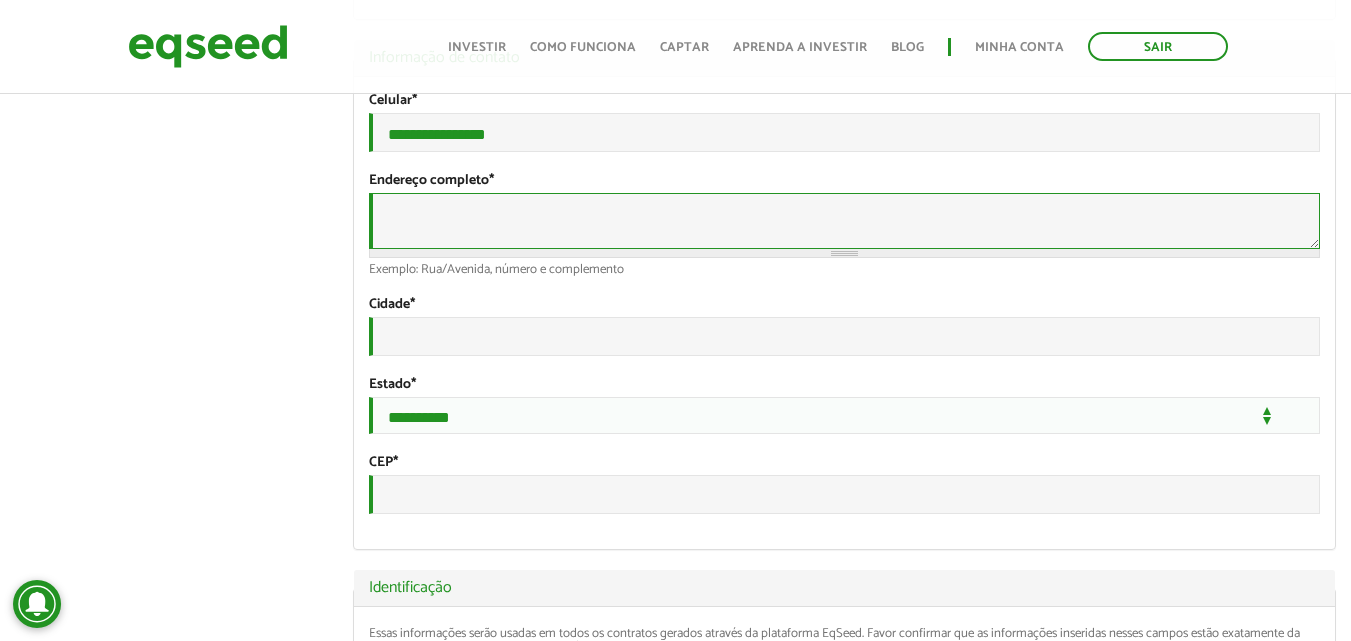click on "Endereço completo  *" at bounding box center [844, 221] 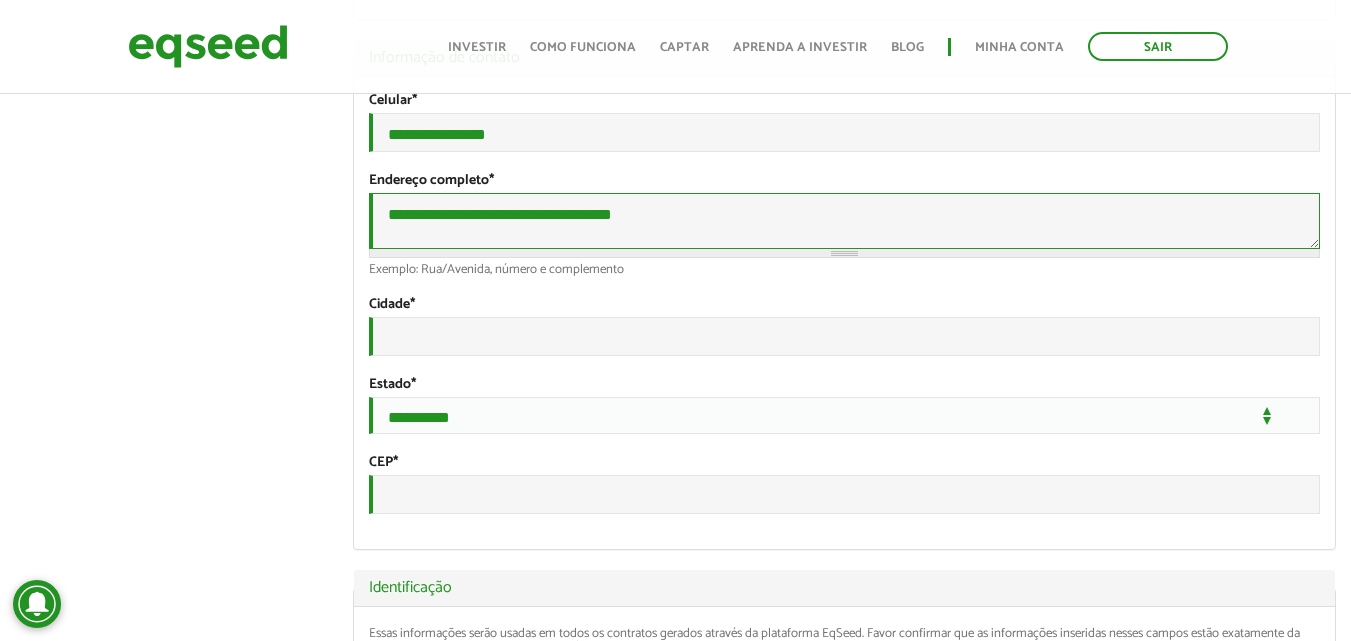 type on "**********" 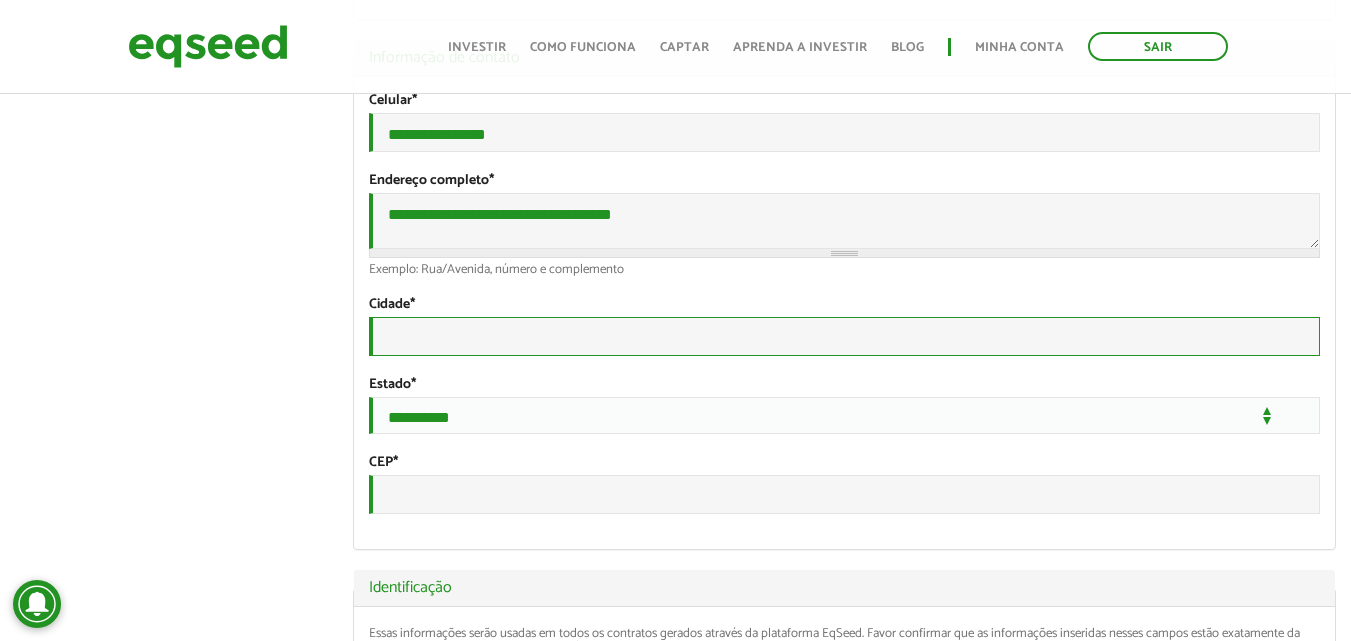 click on "Cidade  *" at bounding box center (844, 336) 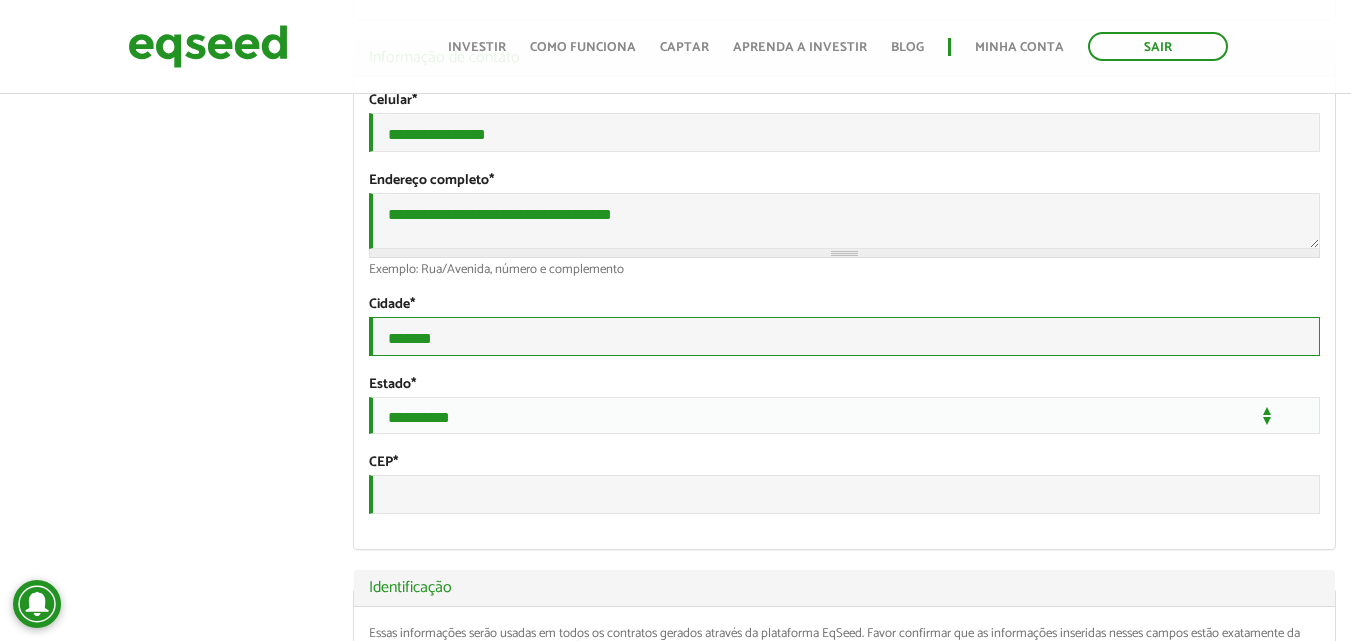 type on "*******" 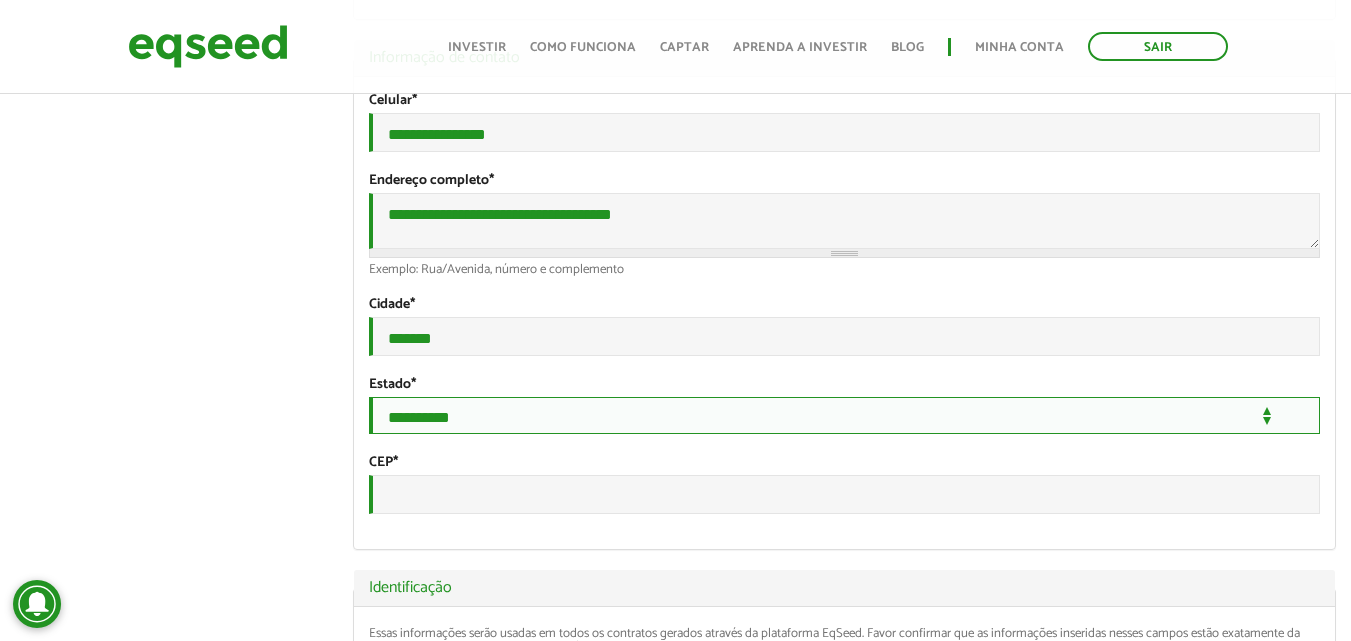 click on "**********" at bounding box center (844, 415) 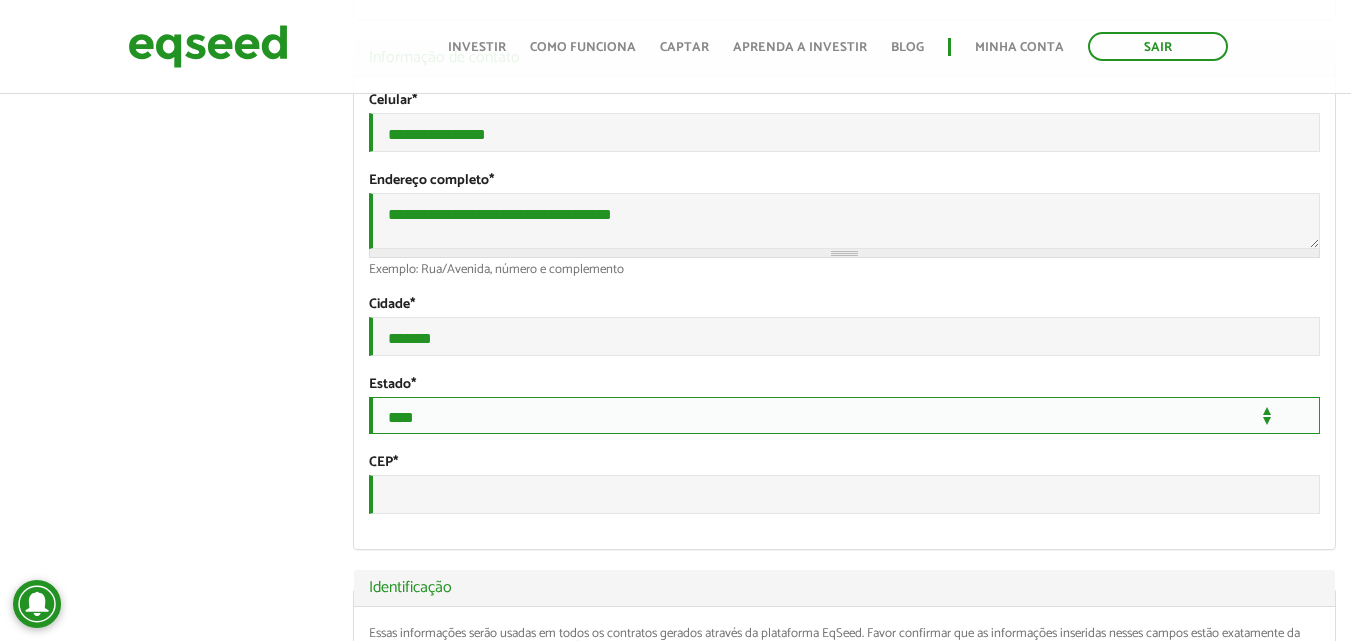 click on "**********" at bounding box center (844, 415) 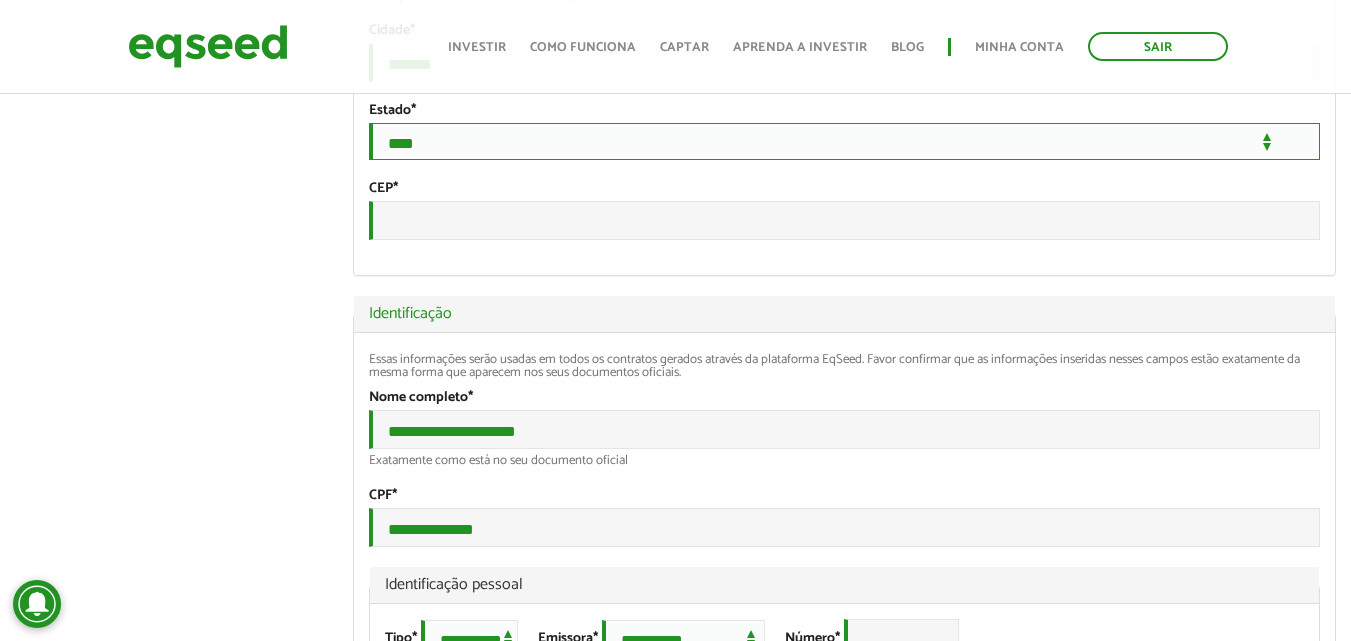 scroll, scrollTop: 900, scrollLeft: 0, axis: vertical 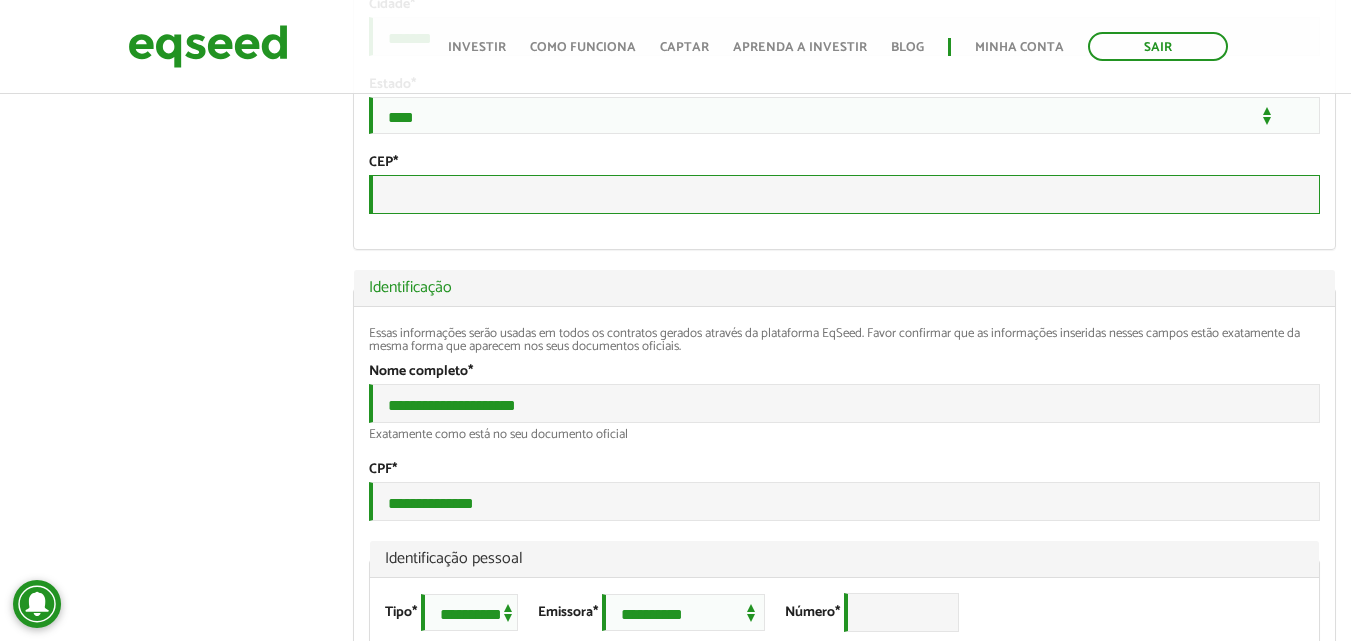 click on "CEP  *" at bounding box center [844, 194] 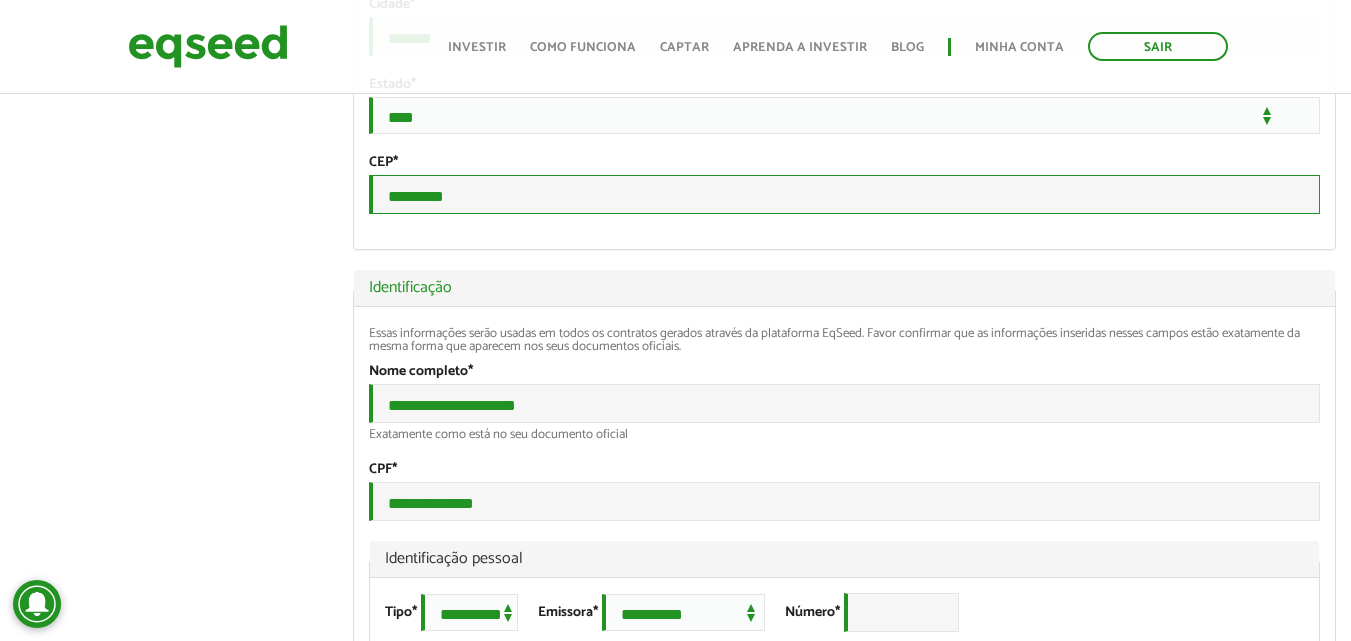 type on "*********" 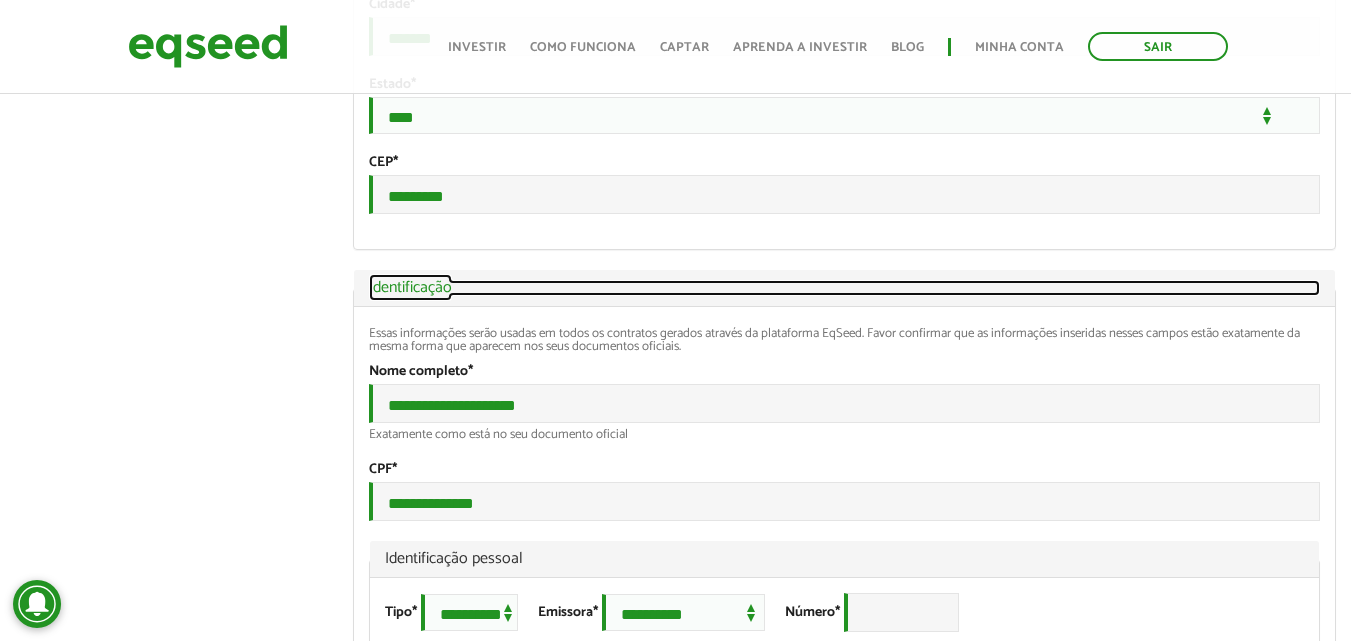 click on "Ocultar Identificação" at bounding box center [844, 288] 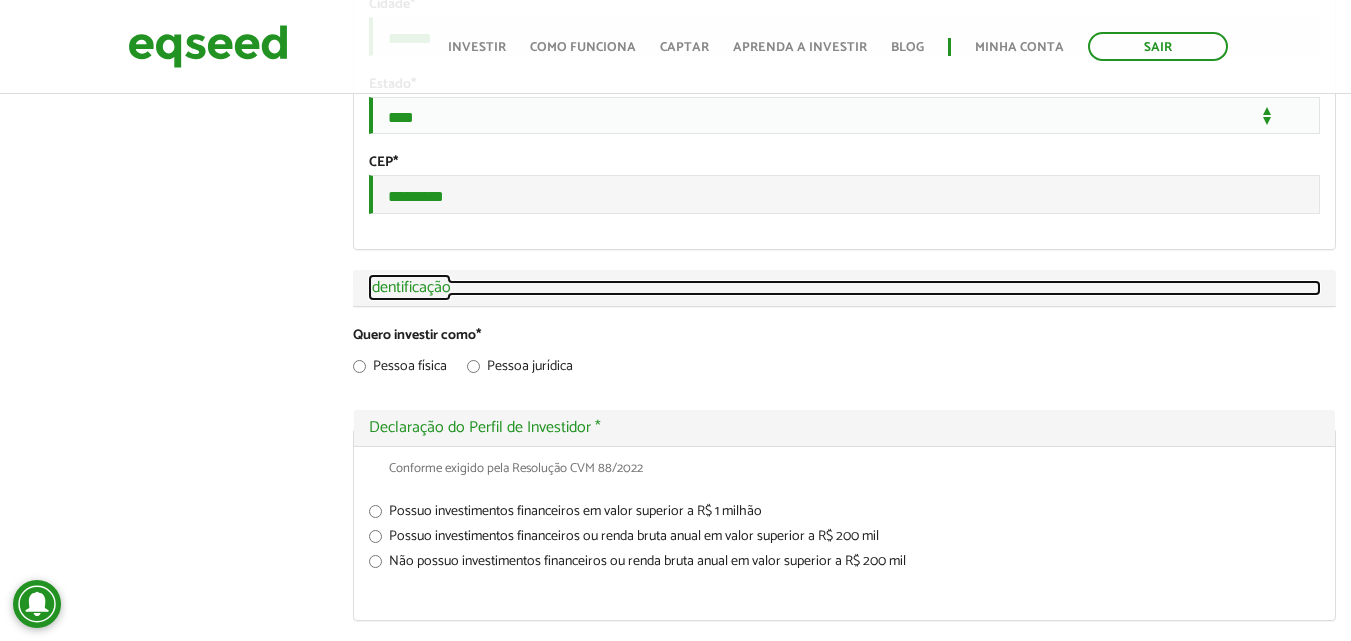 click on "Exibir Identificação" at bounding box center [844, 288] 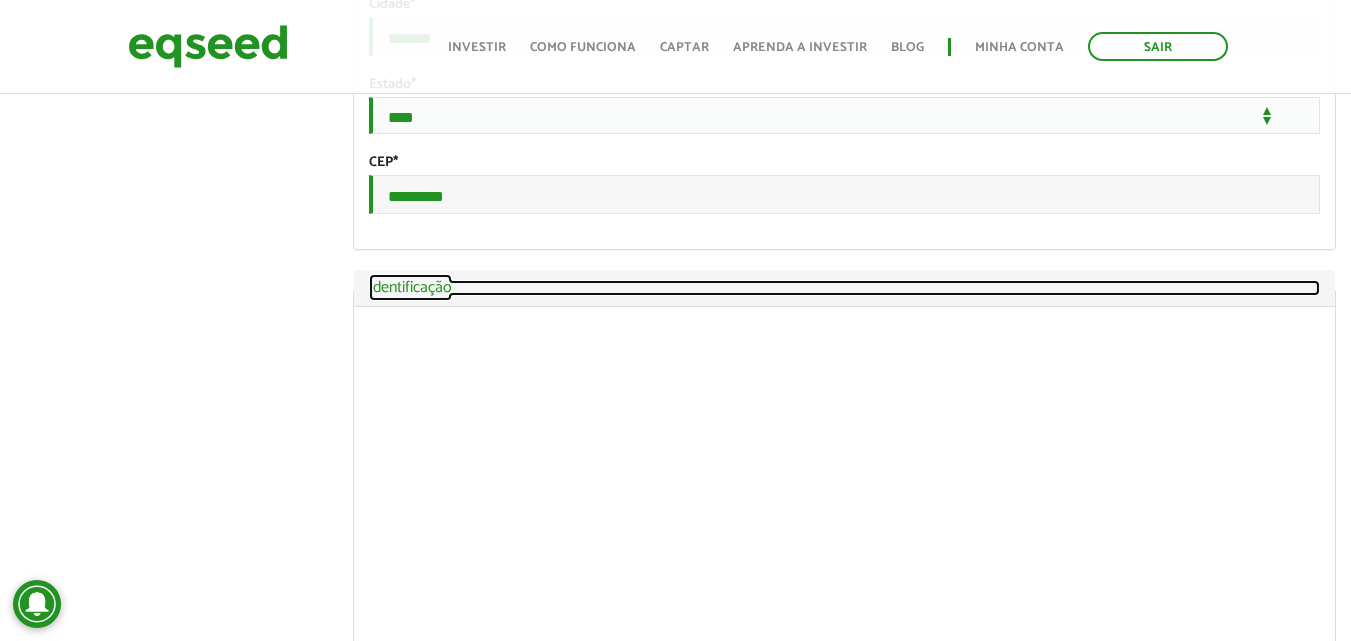 scroll, scrollTop: 1242, scrollLeft: 0, axis: vertical 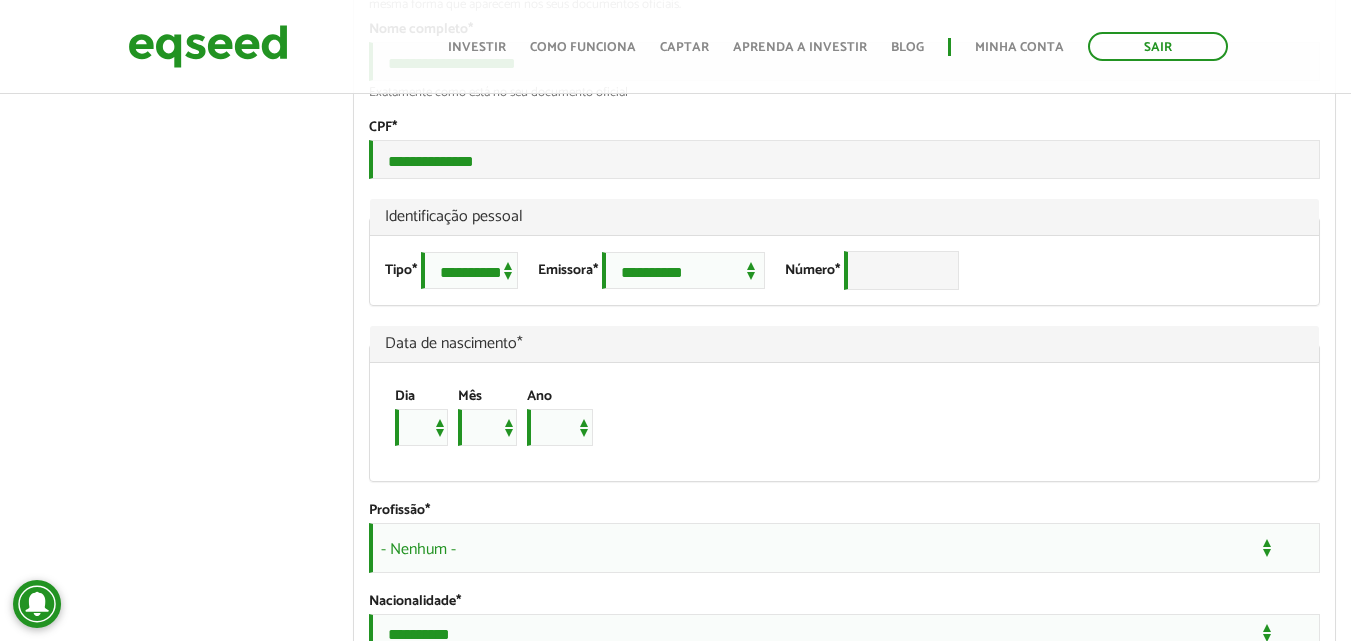 click on "Emissora  *" at bounding box center [568, 271] 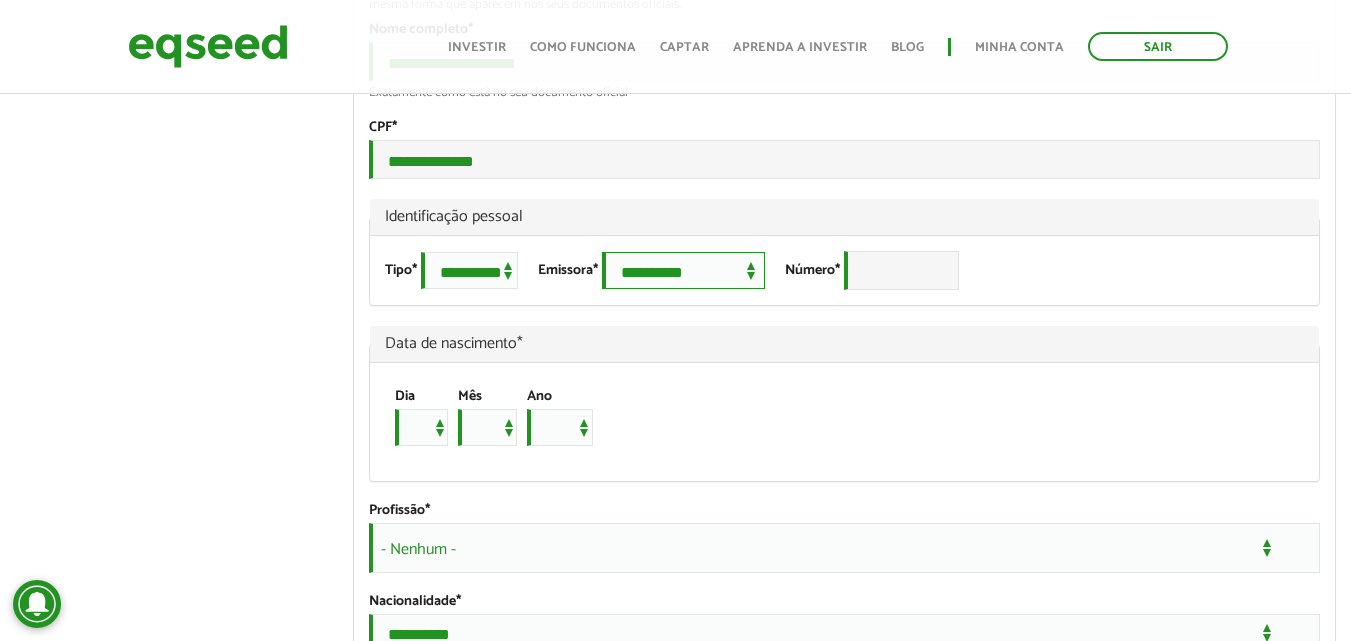 click on "**********" at bounding box center (683, 270) 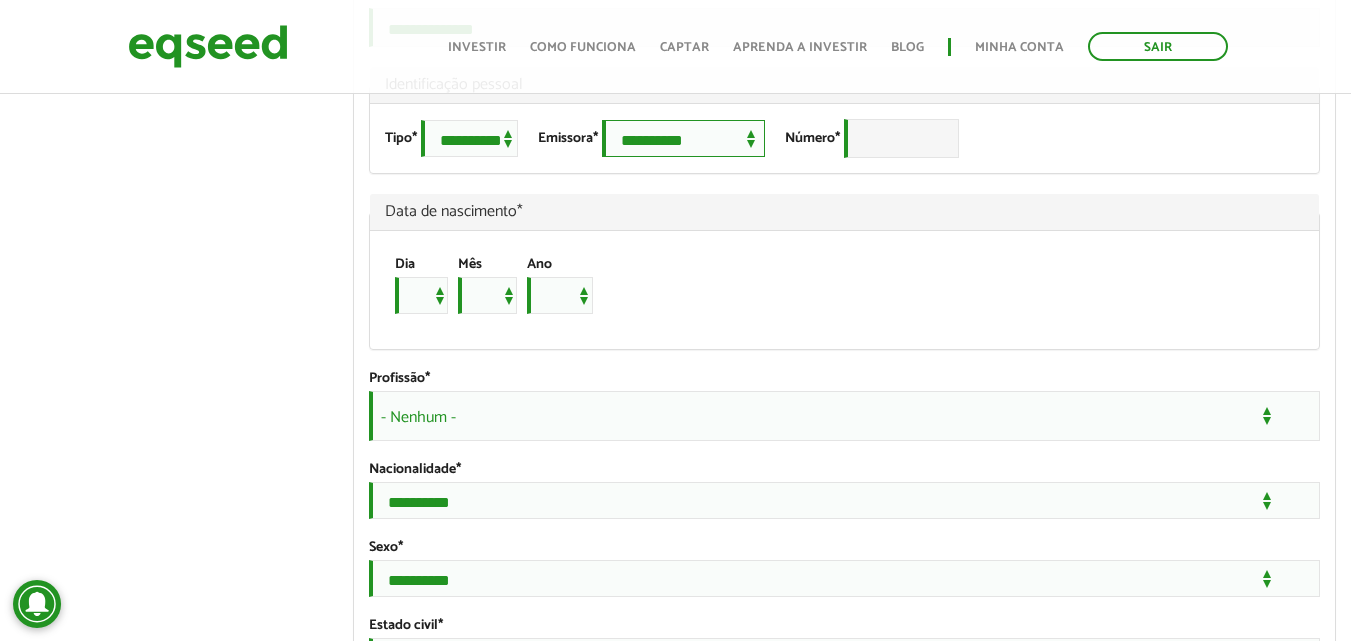 scroll, scrollTop: 1242, scrollLeft: 0, axis: vertical 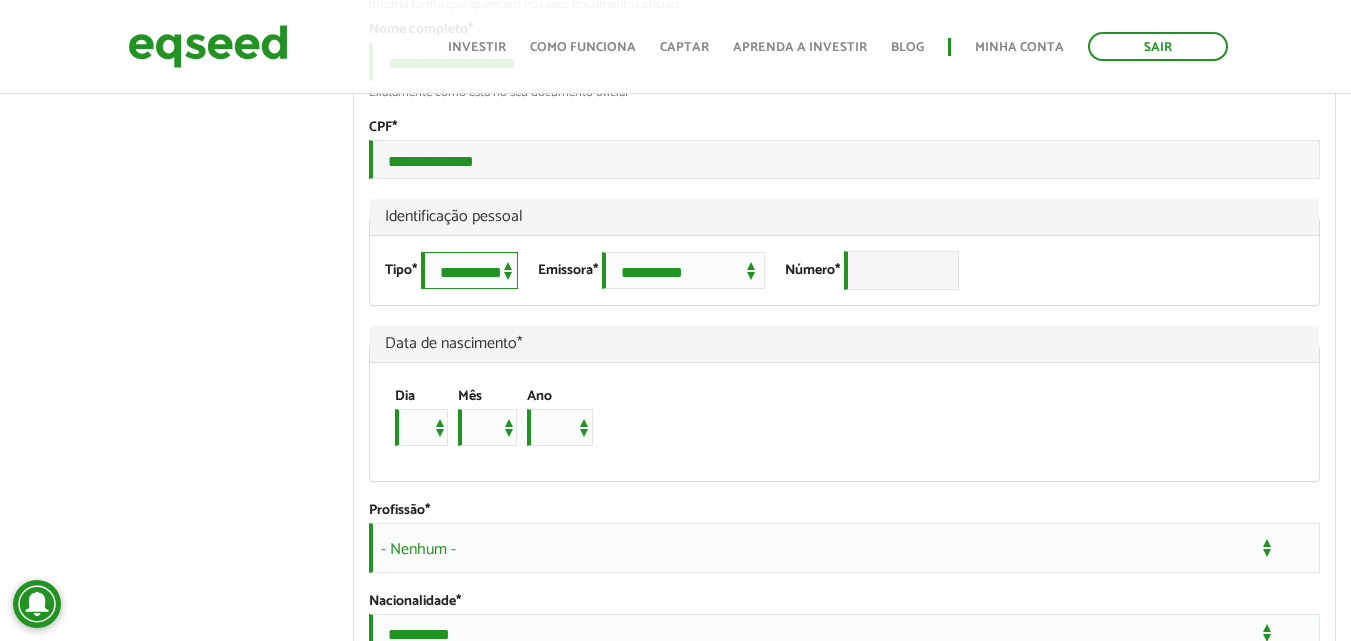 click on "**********" at bounding box center (469, 270) 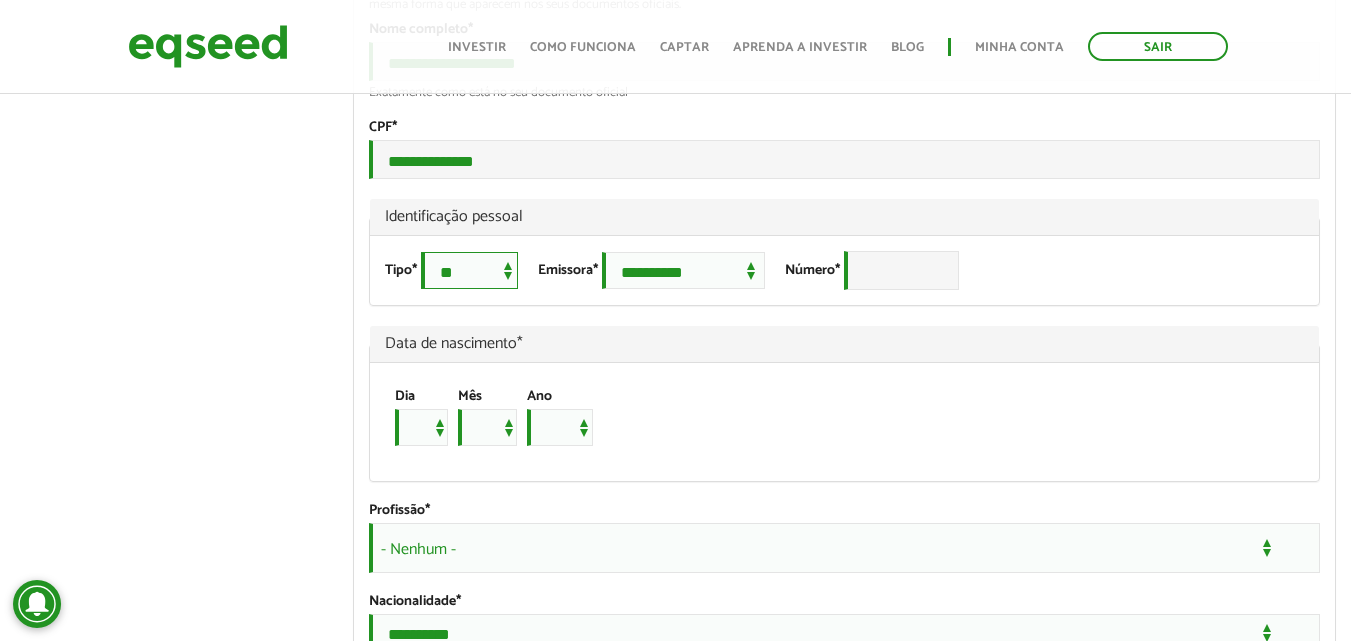 click on "**********" at bounding box center (469, 270) 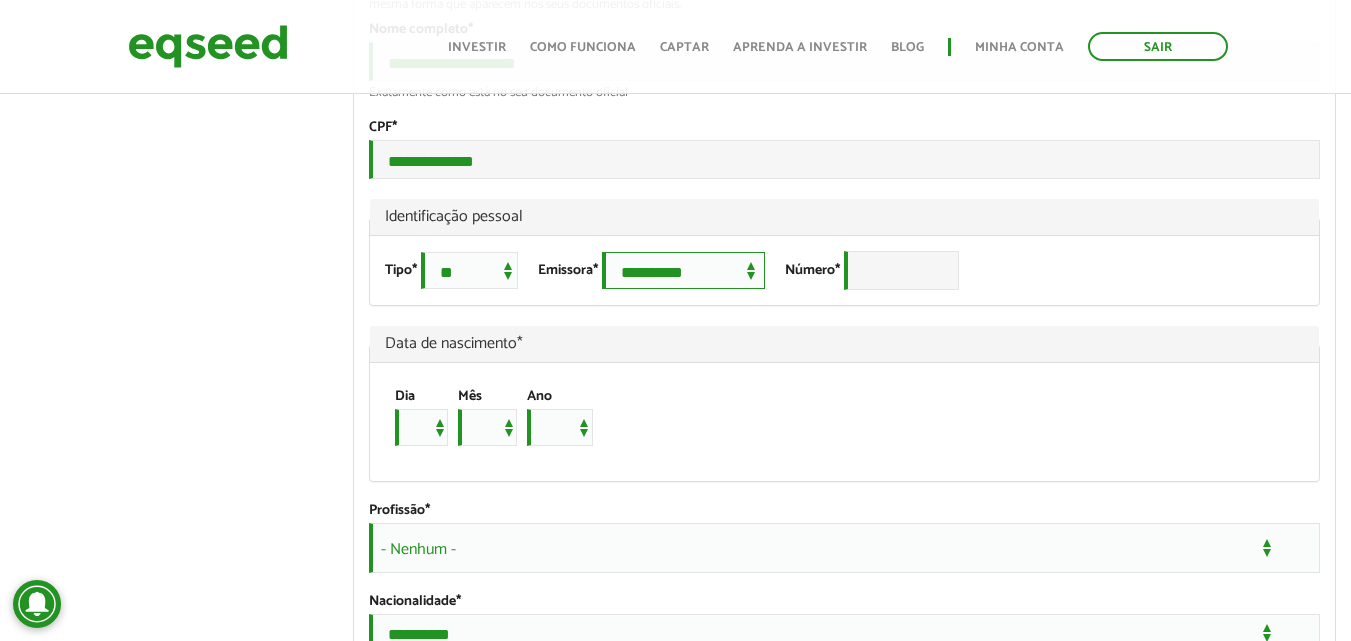 click on "**********" at bounding box center (683, 270) 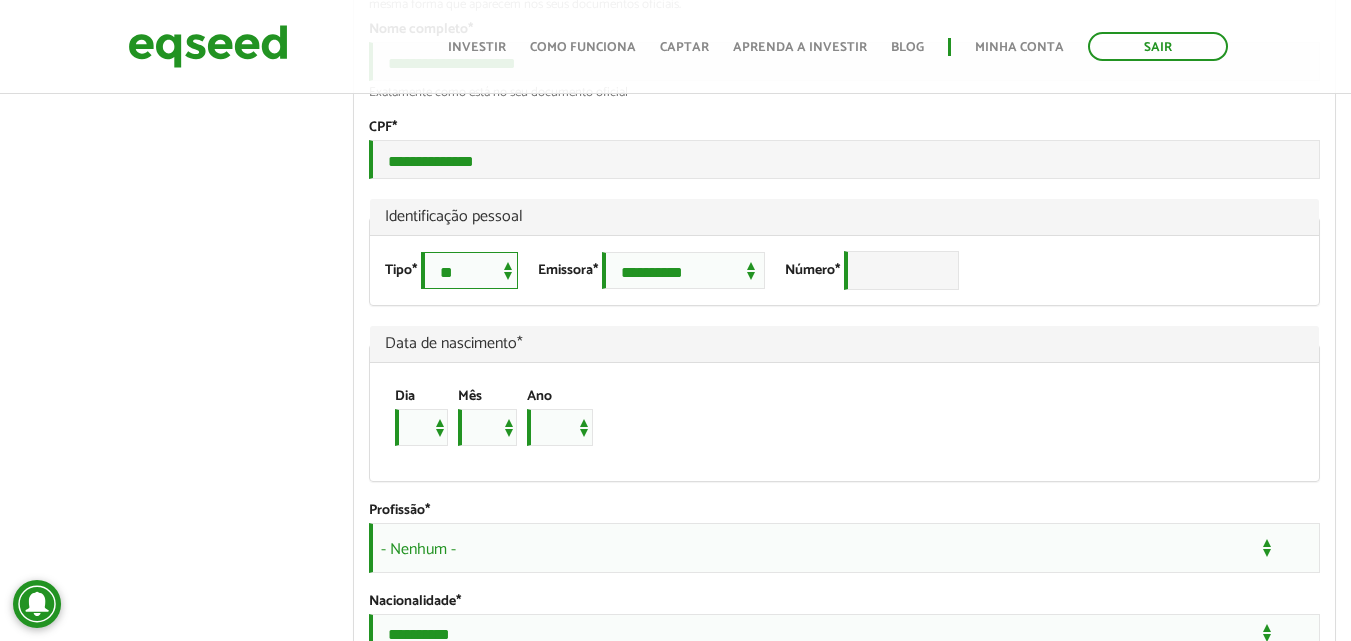 click on "**********" at bounding box center [469, 270] 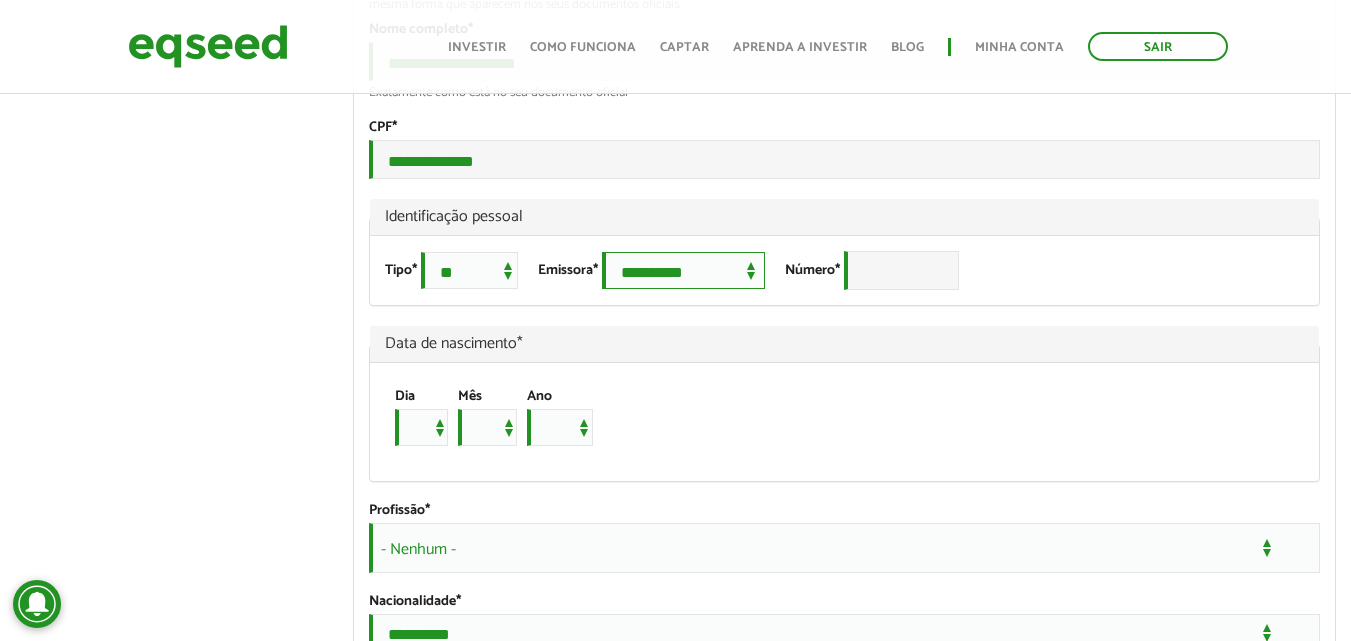 click on "**********" at bounding box center (683, 270) 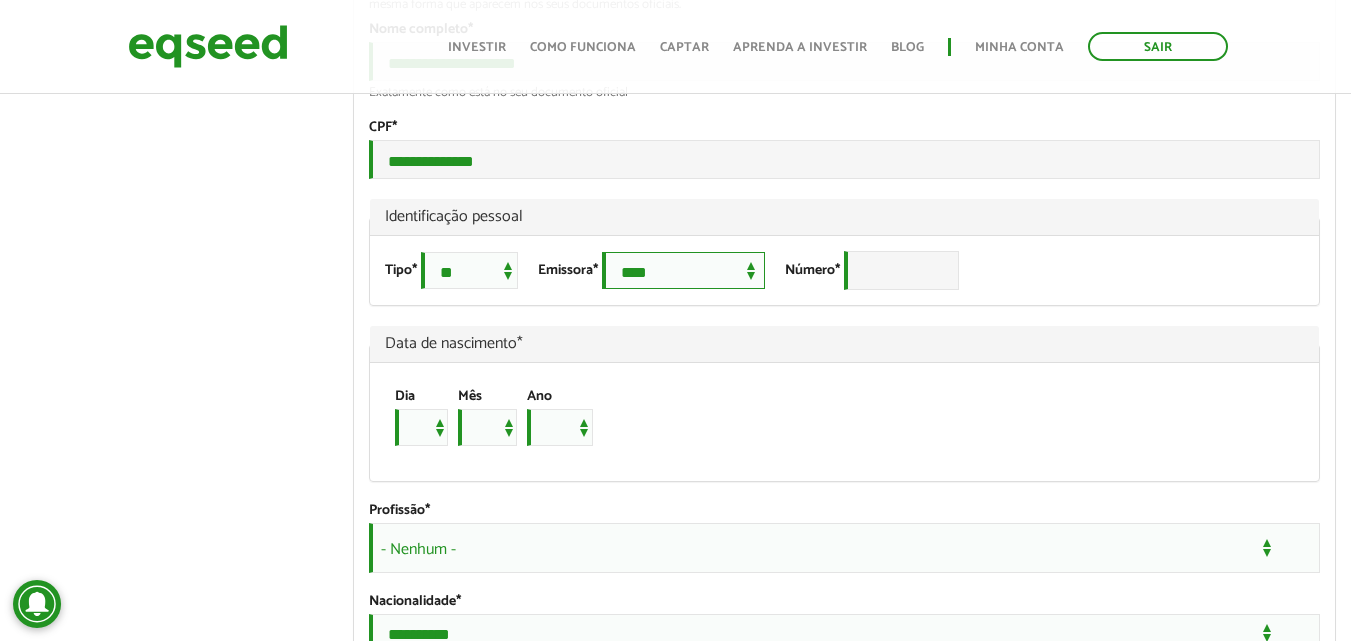 click on "**********" at bounding box center (683, 270) 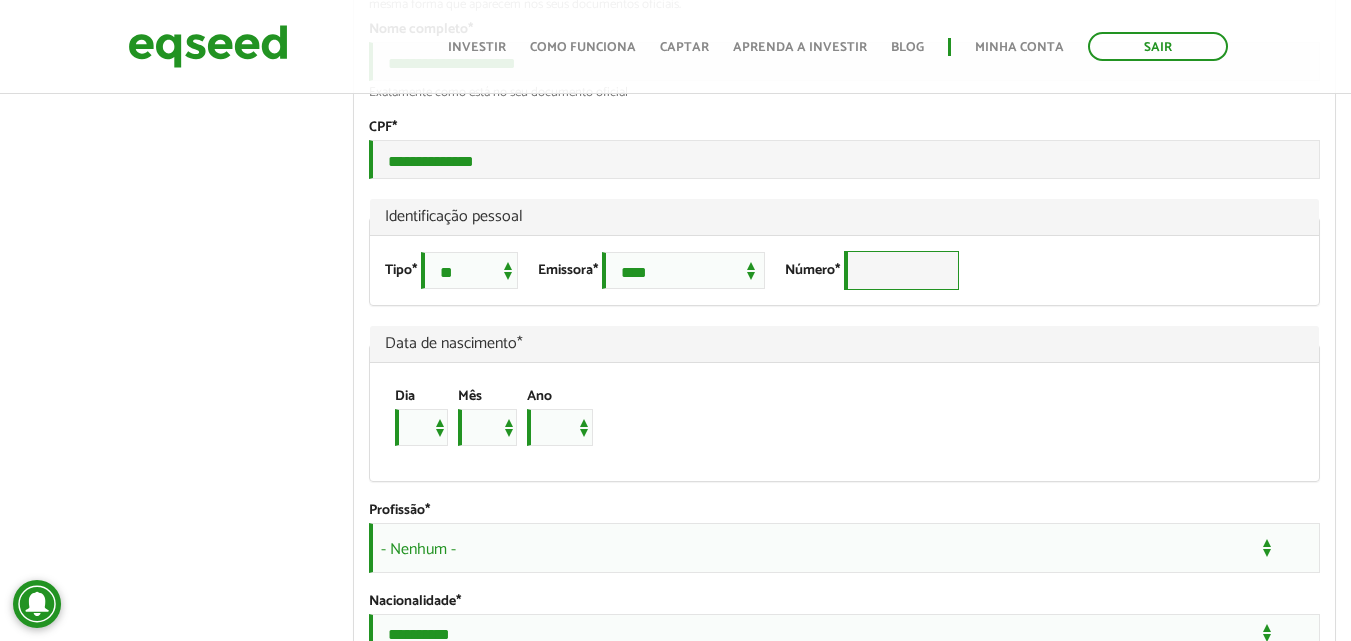 click on "Número  *" at bounding box center [901, 270] 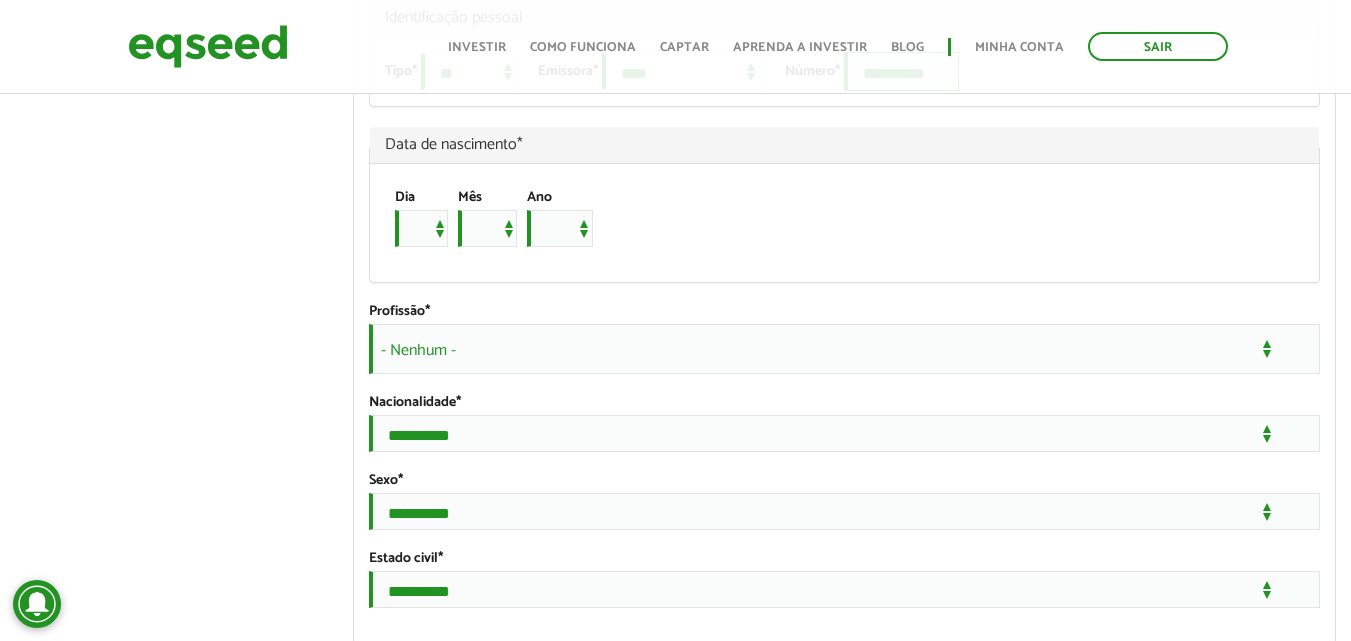 scroll, scrollTop: 1442, scrollLeft: 0, axis: vertical 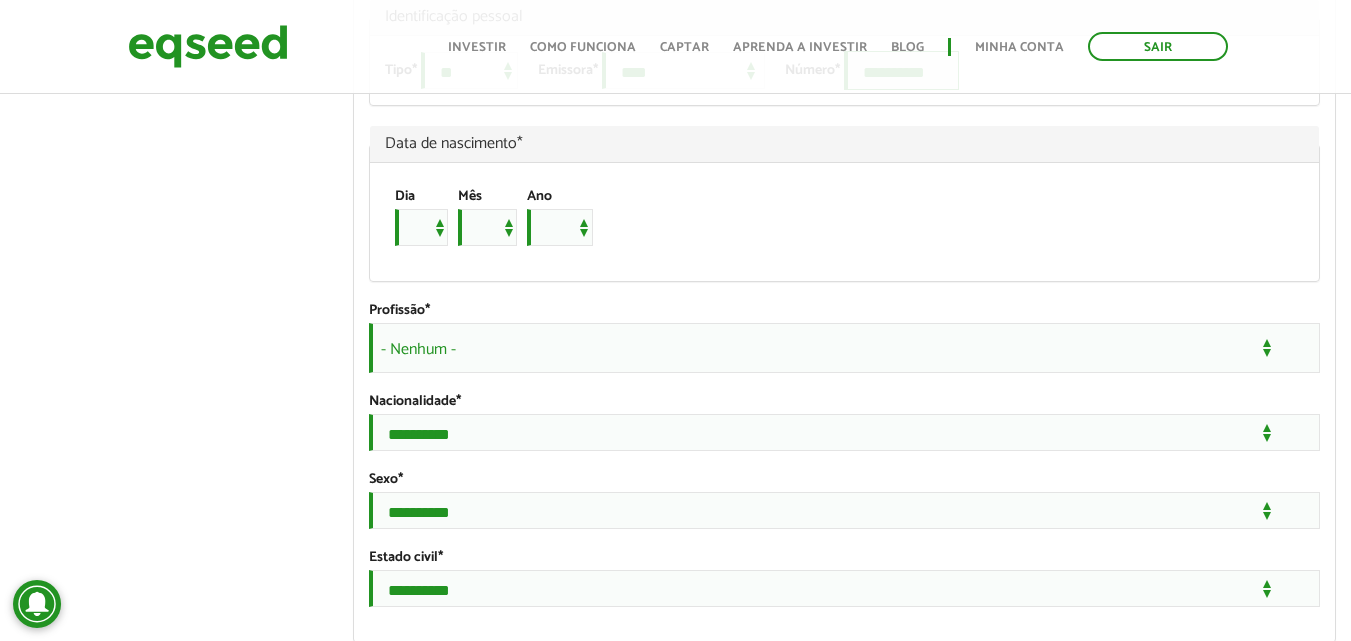 type on "**********" 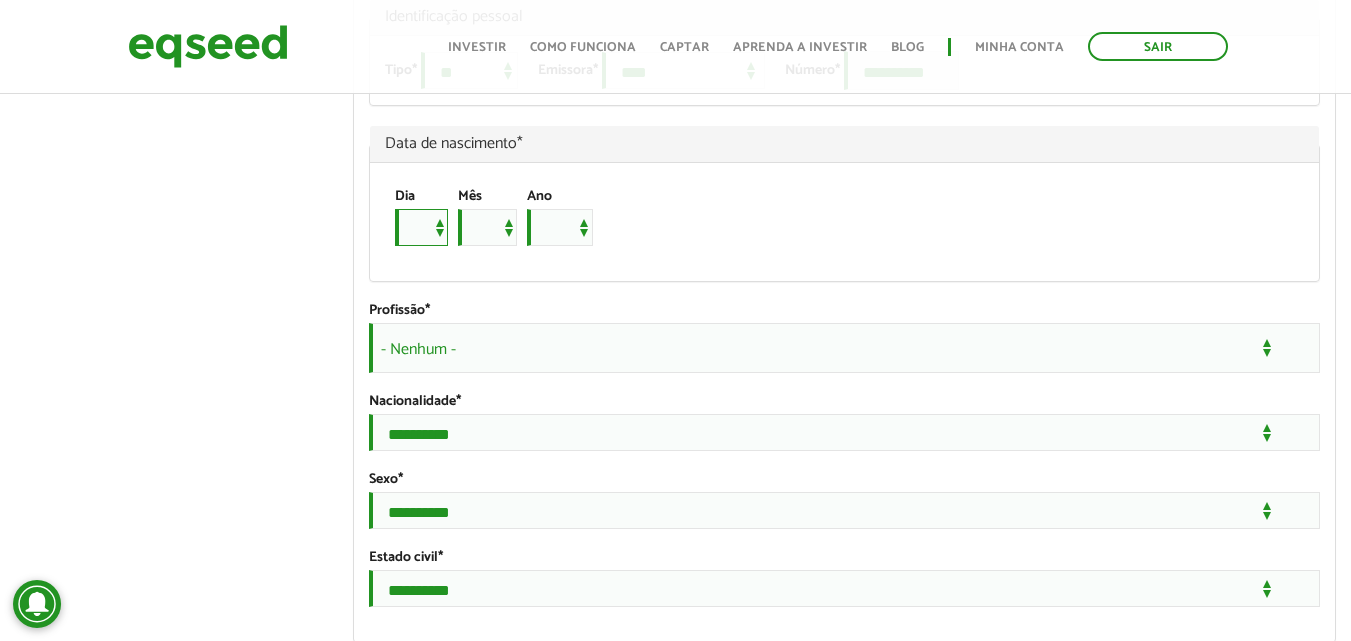 click on "* * * * * * * * * ** ** ** ** ** ** ** ** ** ** ** ** ** ** ** ** ** ** ** ** ** **" at bounding box center (421, 227) 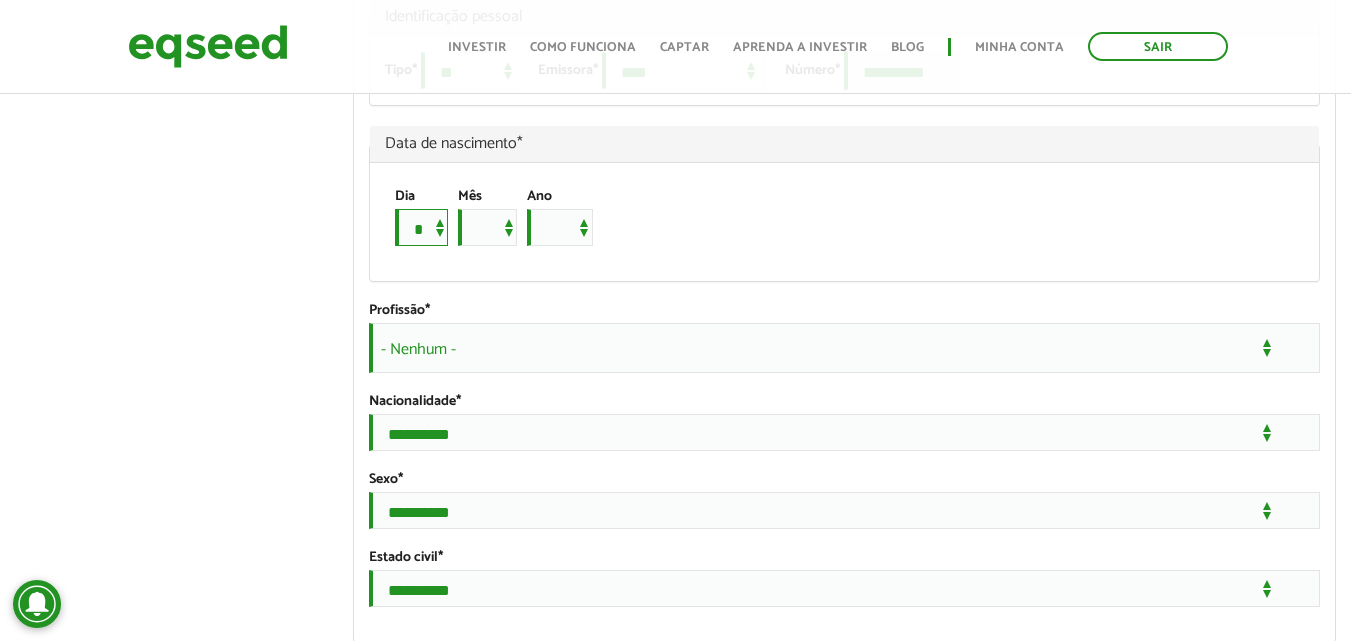 click on "* * * * * * * * * ** ** ** ** ** ** ** ** ** ** ** ** ** ** ** ** ** ** ** ** ** **" at bounding box center (421, 227) 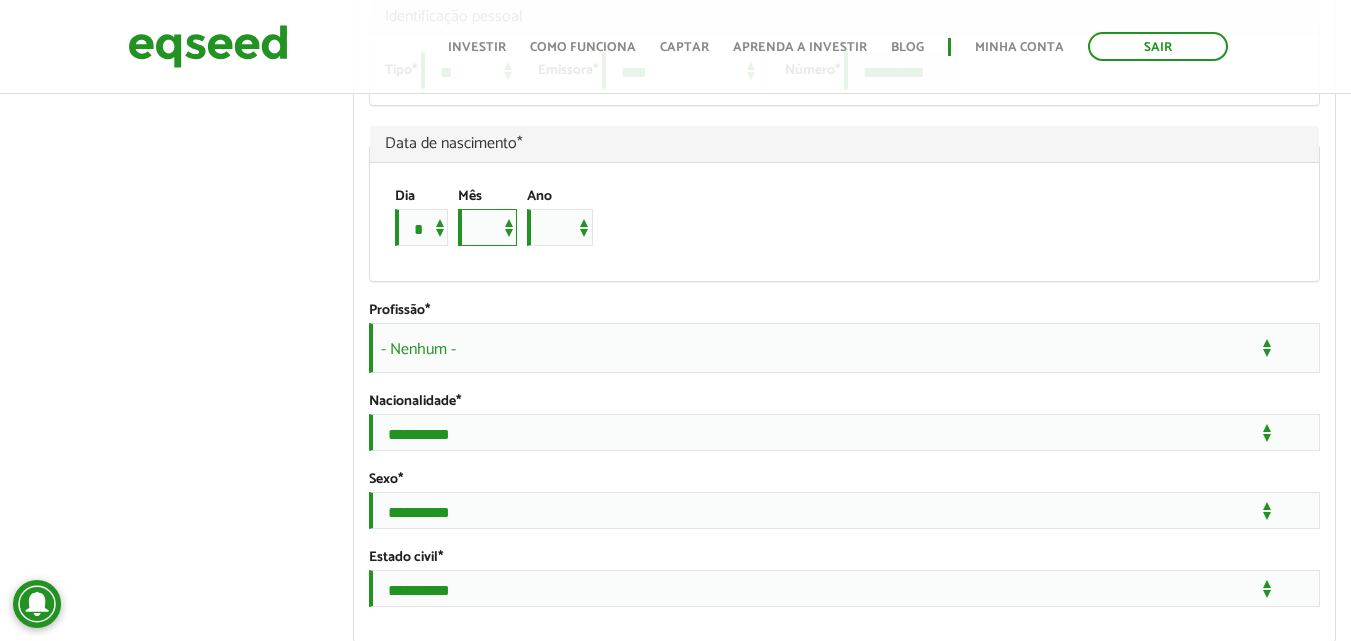 click on "*** *** *** *** *** *** *** *** *** *** *** ***" at bounding box center (487, 227) 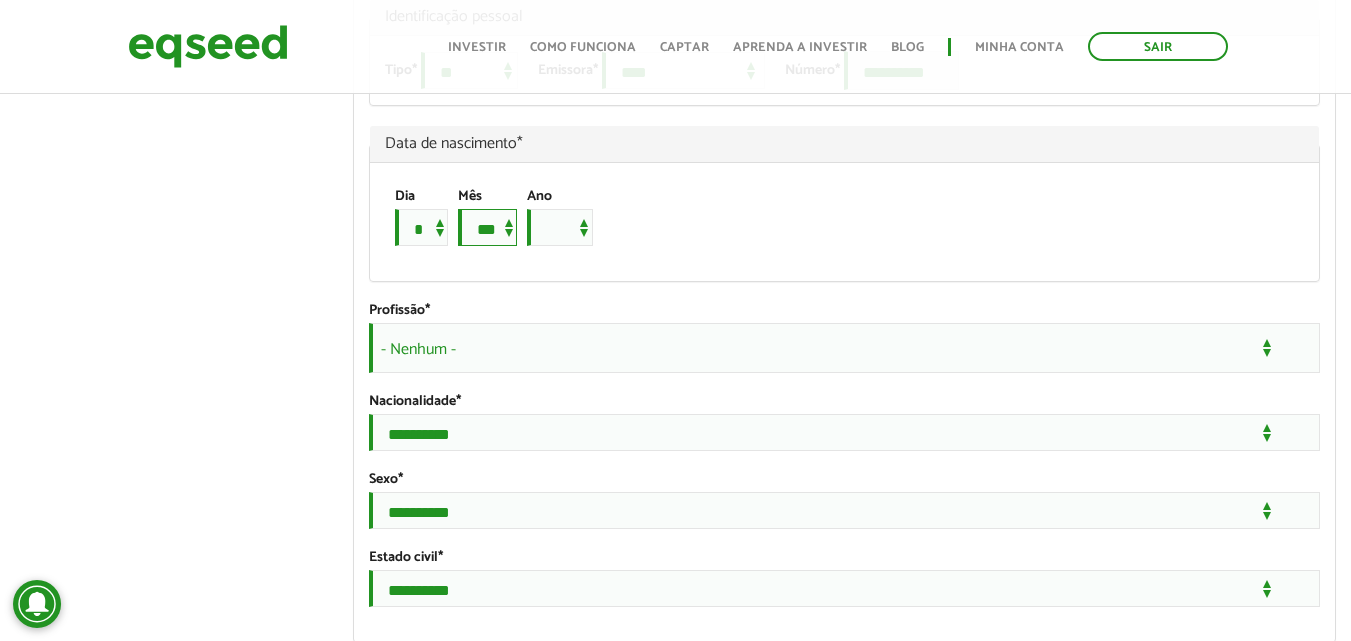 click on "*** *** *** *** *** *** *** *** *** *** *** ***" at bounding box center (487, 227) 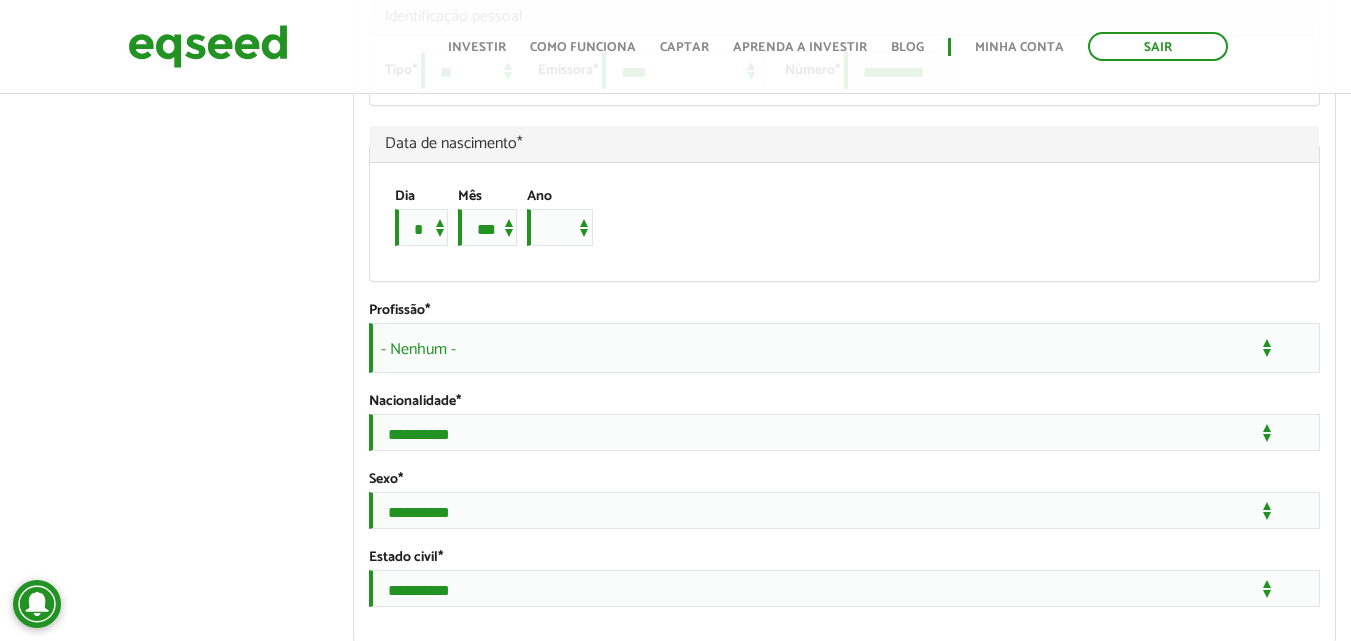 drag, startPoint x: 511, startPoint y: 98, endPoint x: 462, endPoint y: 199, distance: 112.25863 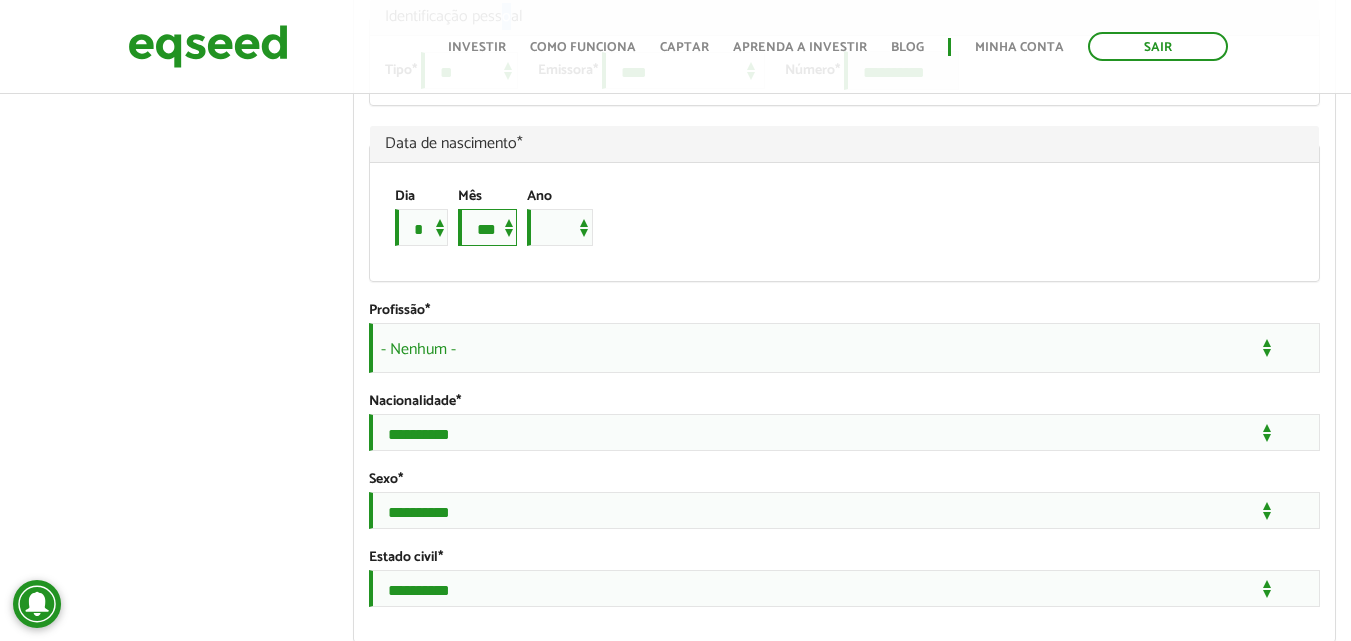 drag, startPoint x: 493, startPoint y: 328, endPoint x: 494, endPoint y: 313, distance: 15.033297 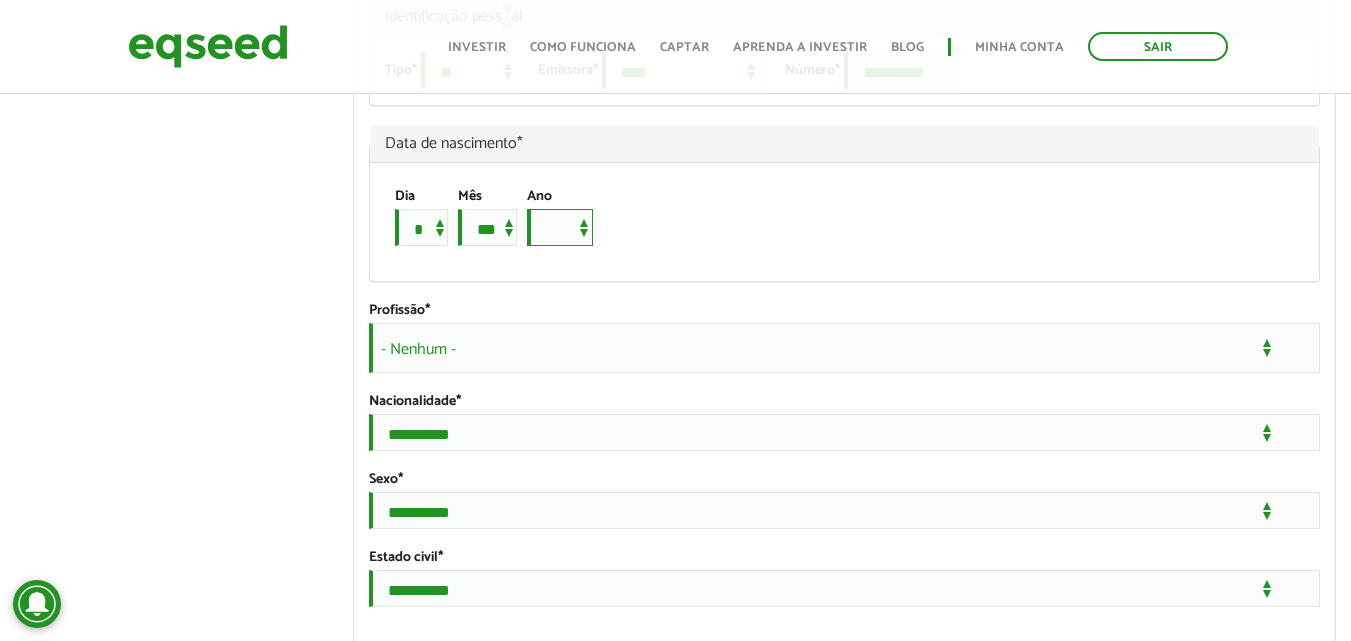 click on "**** **** **** **** **** **** **** **** **** **** **** **** **** **** **** **** **** **** **** **** **** **** **** **** **** **** **** **** **** **** **** **** **** **** **** **** **** **** **** **** **** **** **** **** **** **** **** **** **** **** **** **** **** **** **** **** **** **** **** **** **** **** **** **** **** **** **** **** **** **** **** **** **** **** **** **** **** **** **** **** **** **** **** **** **** **** **** **** **** **** **** **** **** **** **** **** **** **** **** **** **** **** **** **** **** **** **** **** **** **** **** **** **** **** **** **** **** **** **** **** **** **** **** **** **** ****" at bounding box center [560, 227] 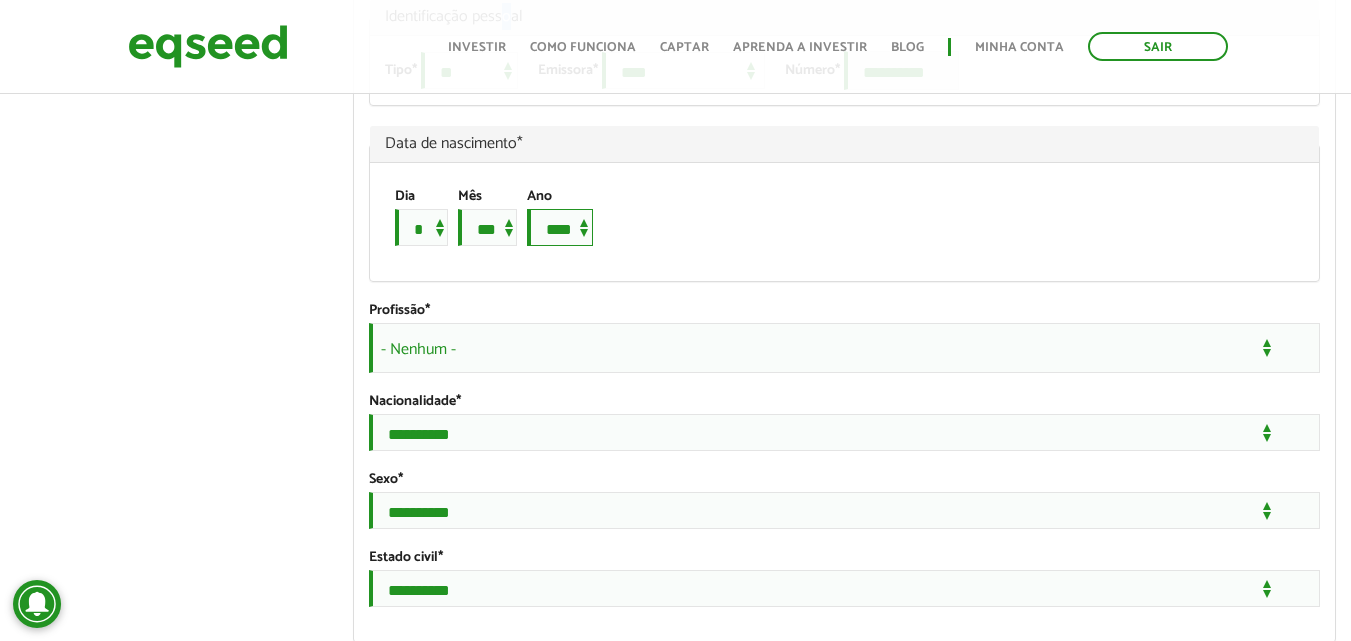 click on "**** **** **** **** **** **** **** **** **** **** **** **** **** **** **** **** **** **** **** **** **** **** **** **** **** **** **** **** **** **** **** **** **** **** **** **** **** **** **** **** **** **** **** **** **** **** **** **** **** **** **** **** **** **** **** **** **** **** **** **** **** **** **** **** **** **** **** **** **** **** **** **** **** **** **** **** **** **** **** **** **** **** **** **** **** **** **** **** **** **** **** **** **** **** **** **** **** **** **** **** **** **** **** **** **** **** **** **** **** **** **** **** **** **** **** **** **** **** **** **** **** **** **** **** **** ****" at bounding box center (560, 227) 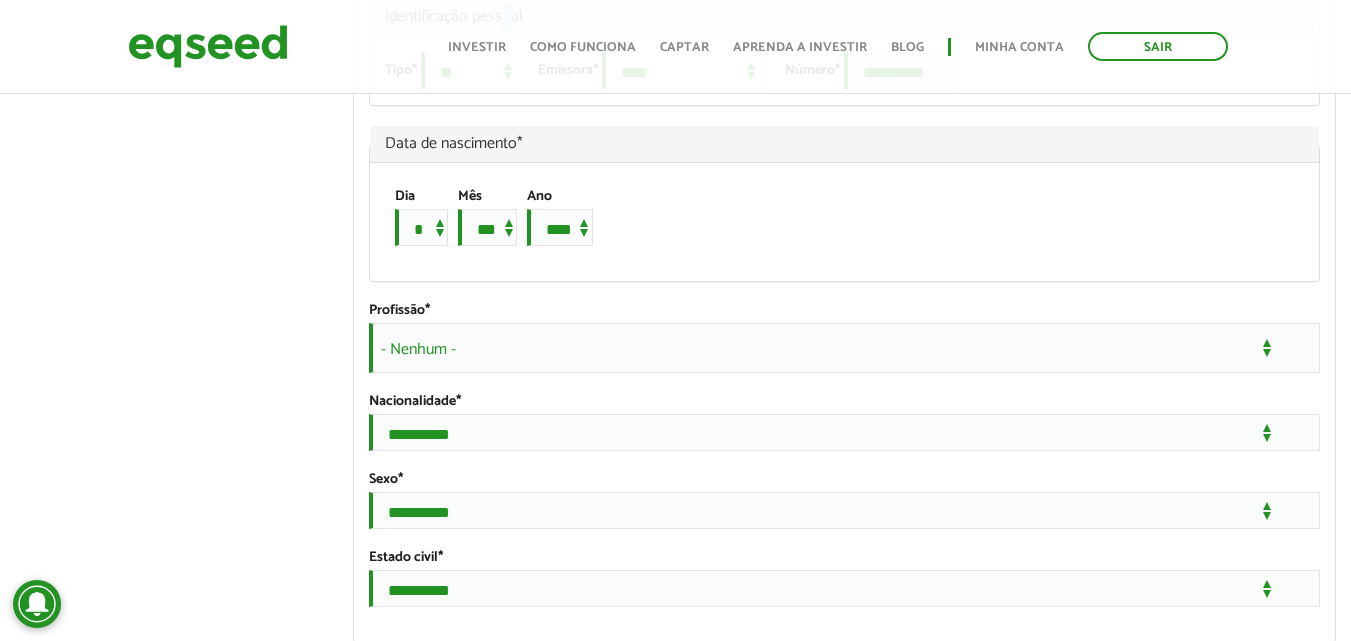 click on "- Nenhum -" at bounding box center (844, 348) 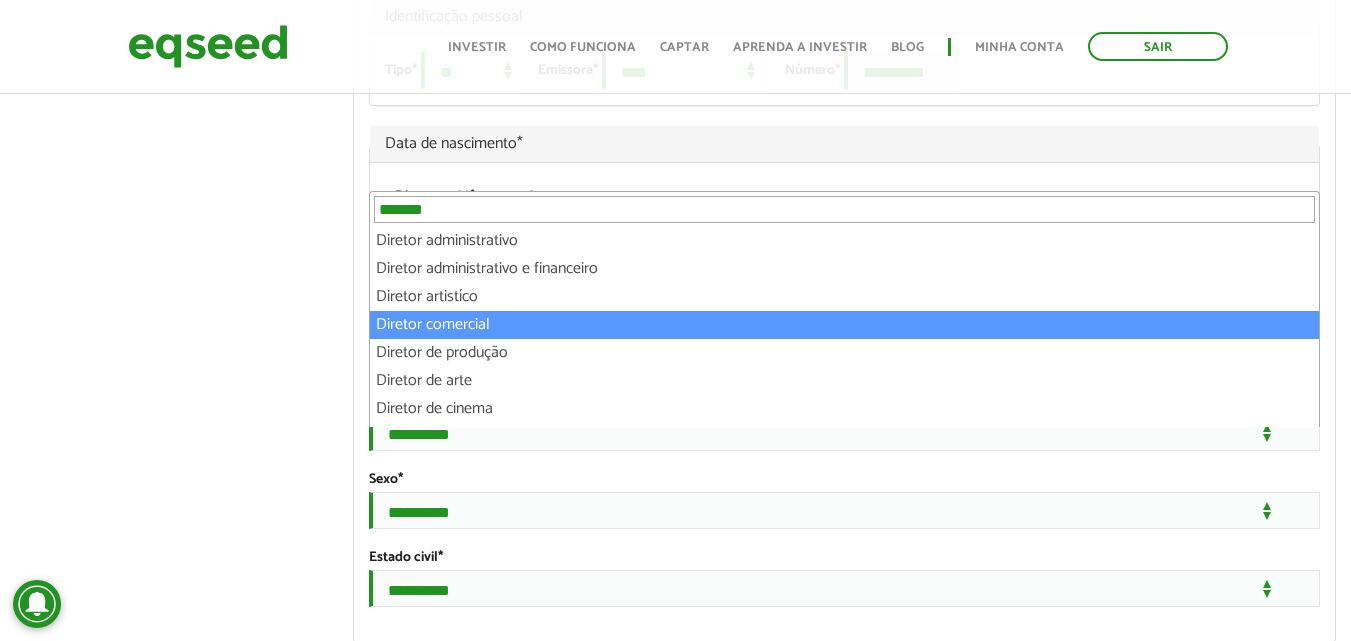type on "*******" 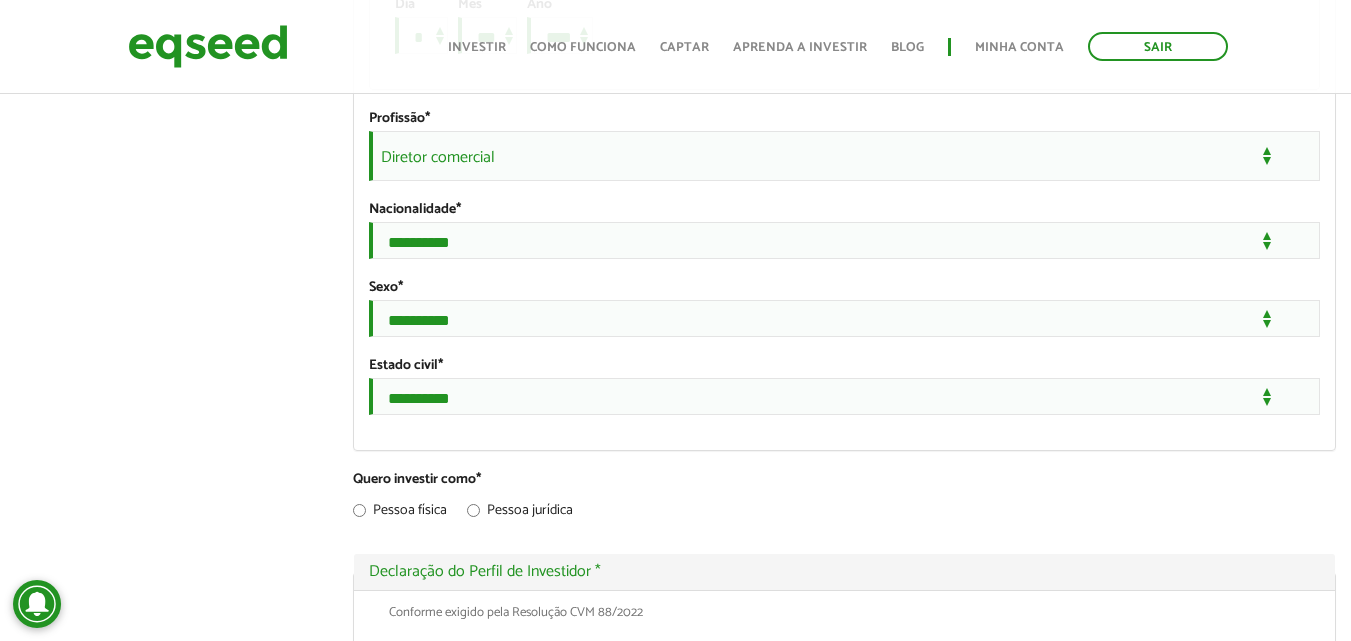 scroll, scrollTop: 1642, scrollLeft: 0, axis: vertical 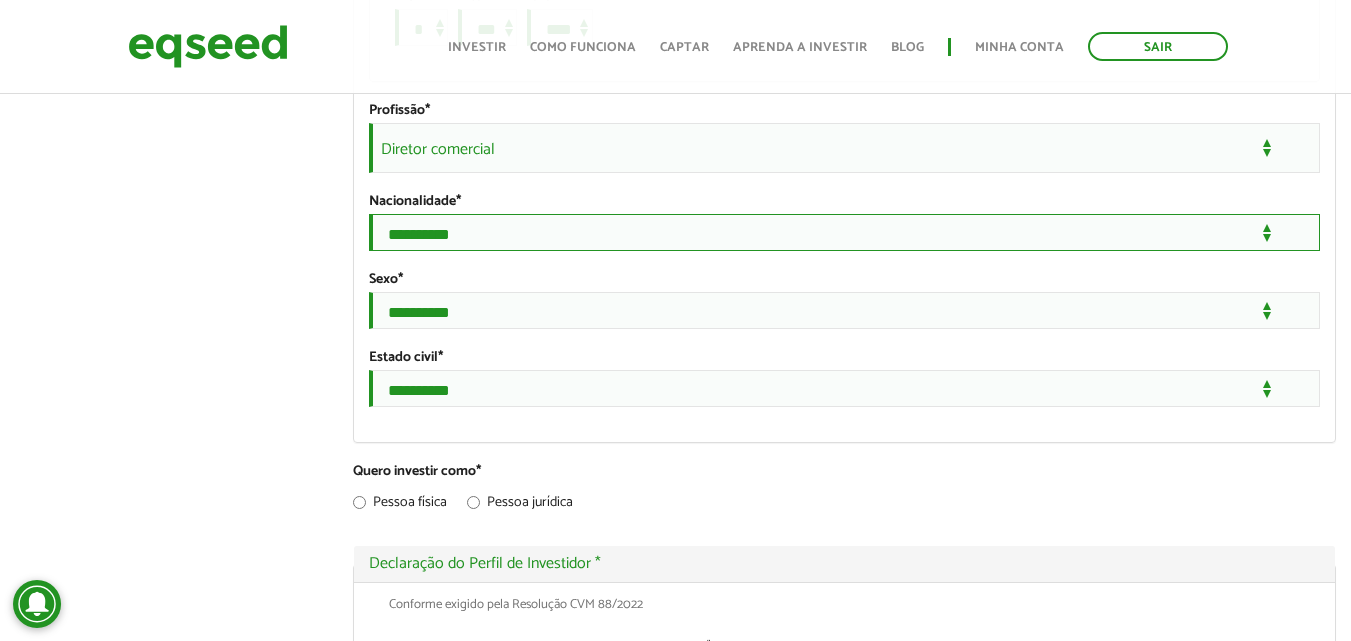 click on "**********" at bounding box center (844, 232) 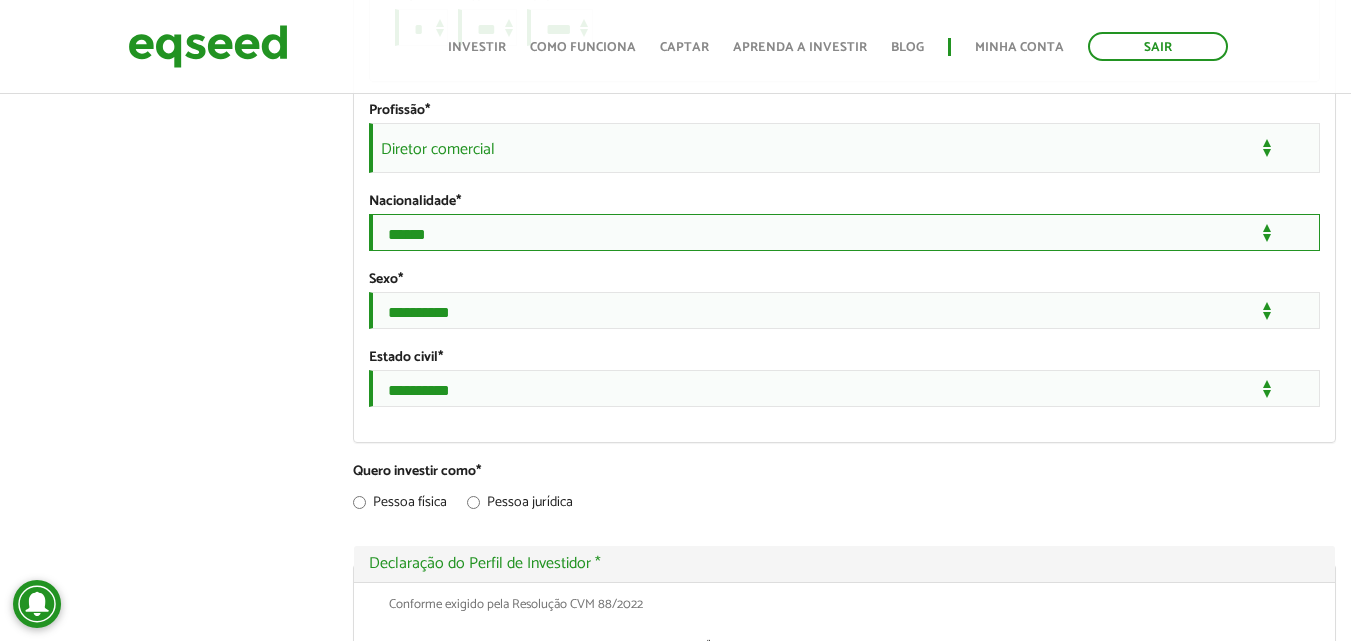 click on "**********" at bounding box center [844, 232] 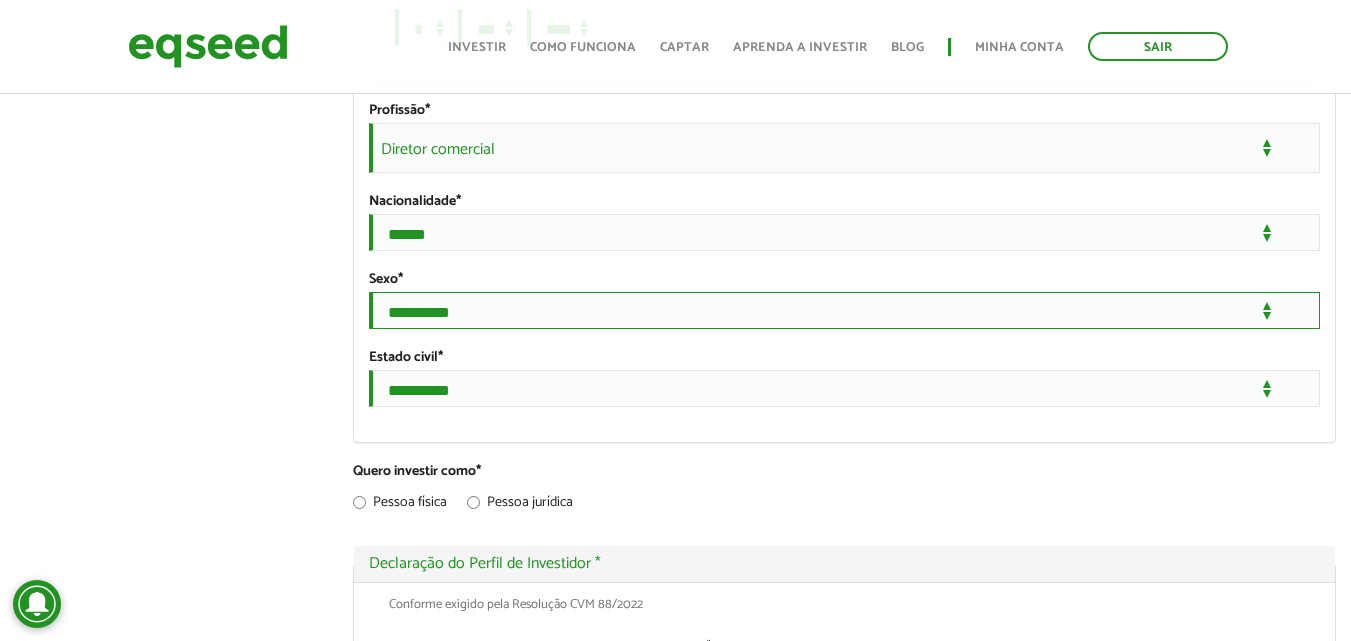 click on "**********" at bounding box center [844, 310] 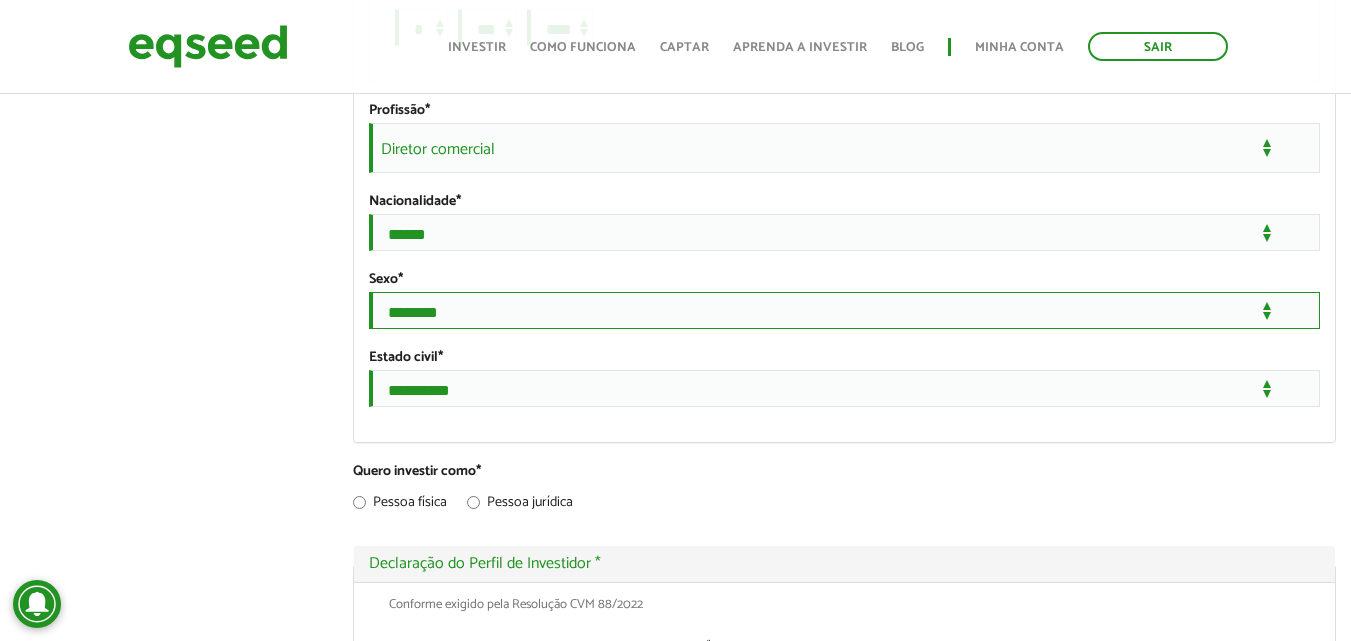 click on "**********" at bounding box center [844, 310] 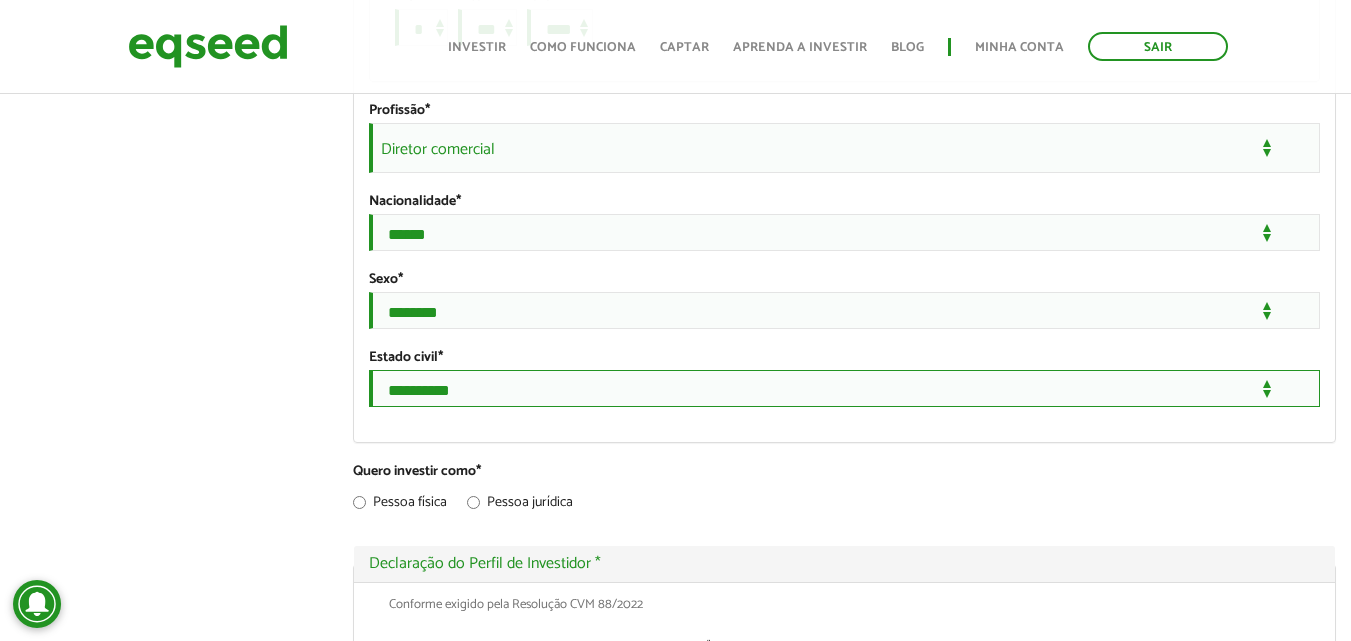 click on "**********" at bounding box center [844, 388] 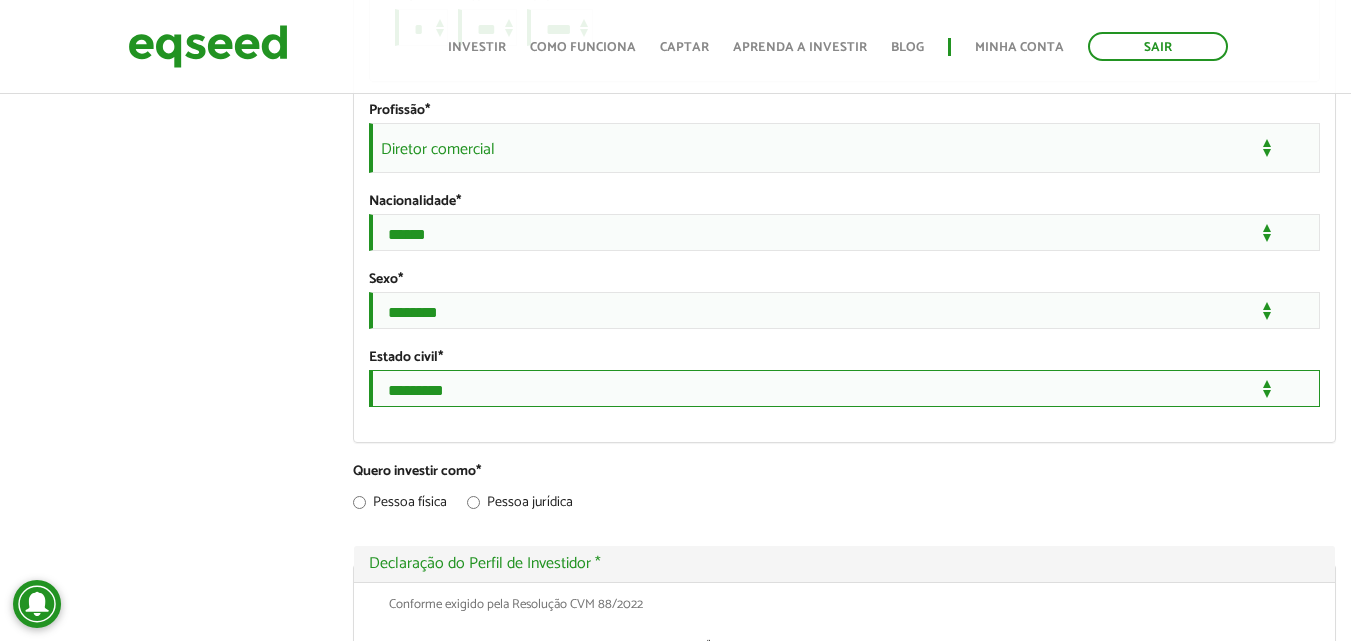 click on "**********" at bounding box center [844, 388] 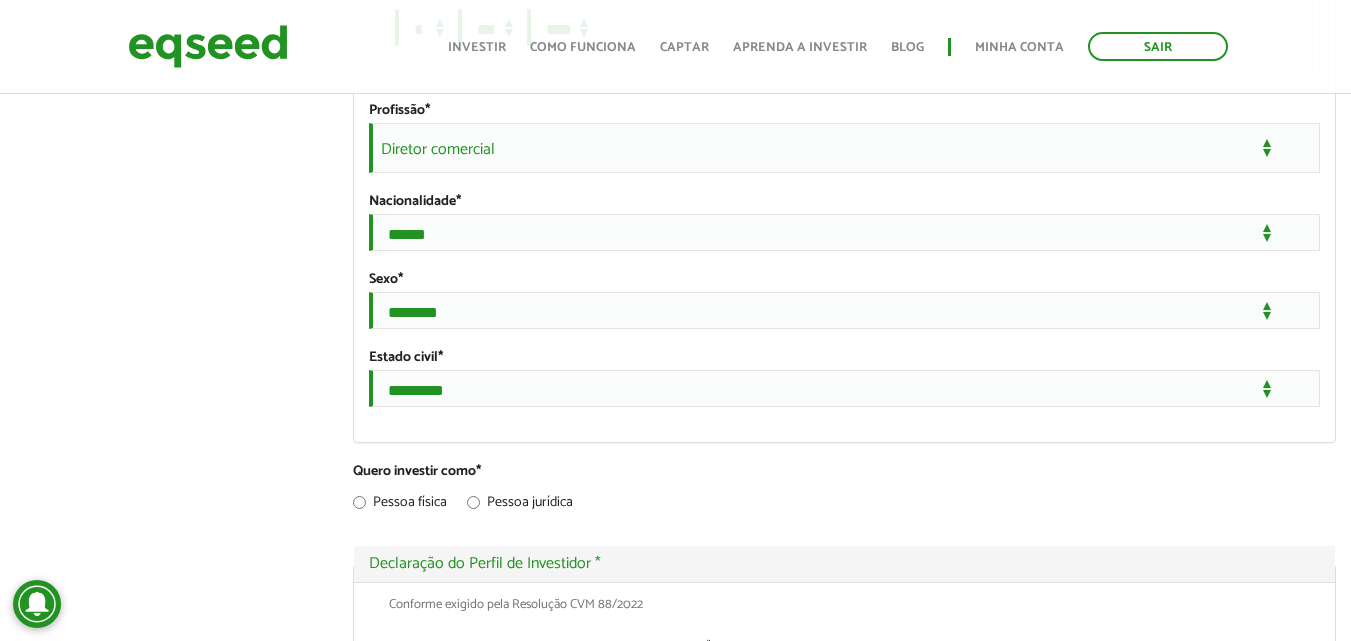 click on "[FIRST] [LAST]
left_panel_close
Pessoal
person Meu perfil
finance_mode Minha simulação
work Meu portfólio
[FIRST] [LAST]
Abas primárias Perfil Público
Perfil Completo (aba ativa)
Ocultar Resumo
Foto
Enviar foto
Seu rosto virtual ou imagem. Imagens maiores que 1024x1024 pixels serão reduzidas.
Breve Biografia
Tornar o perfil básico público?
Ocultar Informação de contato
Celular  *
[PHONE]" at bounding box center (675, 379) 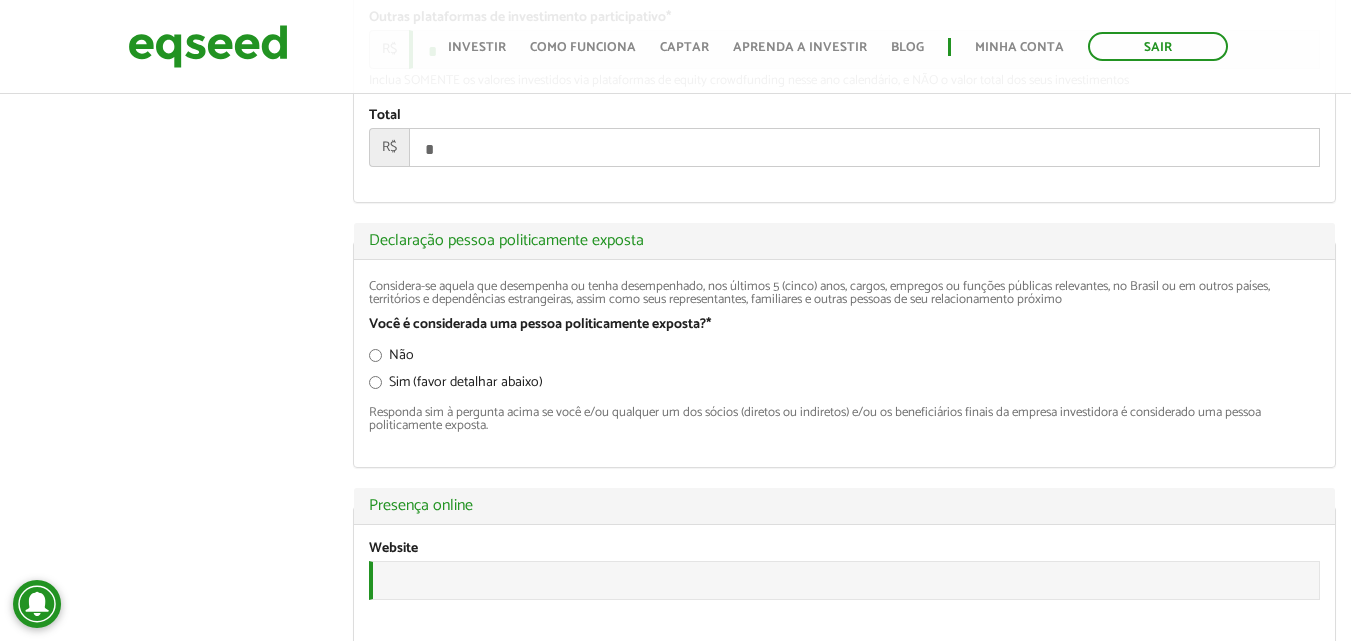 scroll, scrollTop: 2642, scrollLeft: 0, axis: vertical 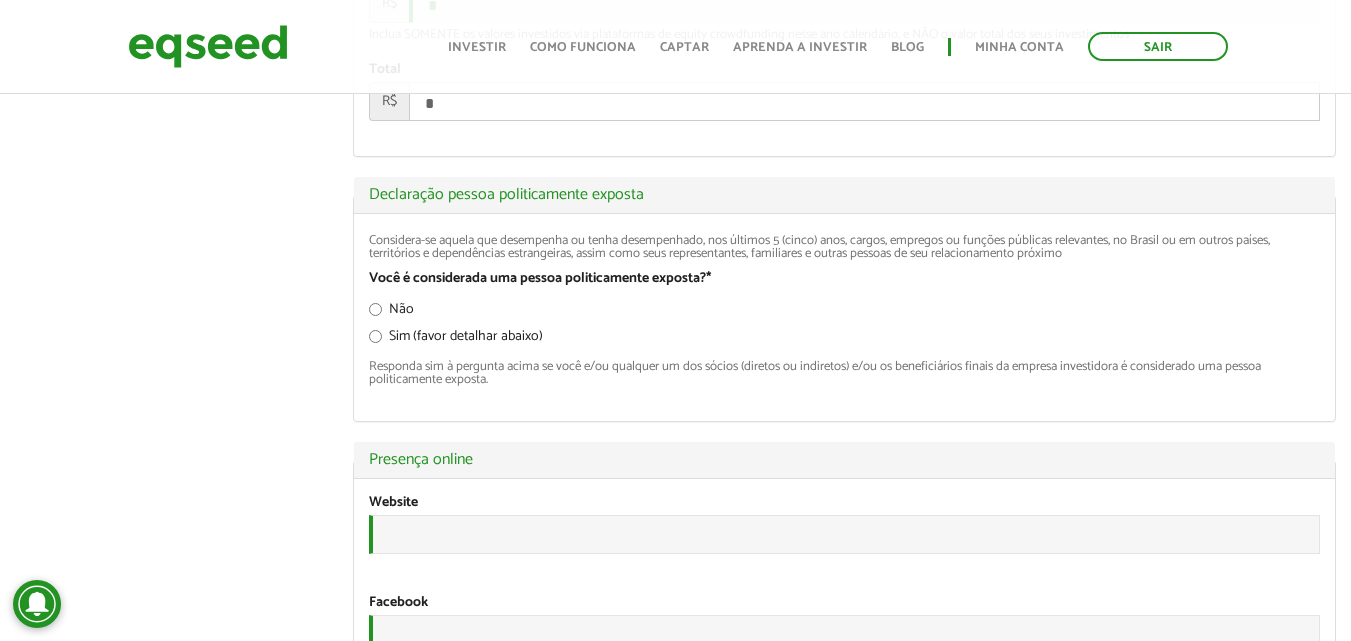 click on "Sim (favor detalhar abaixo)" at bounding box center [456, 340] 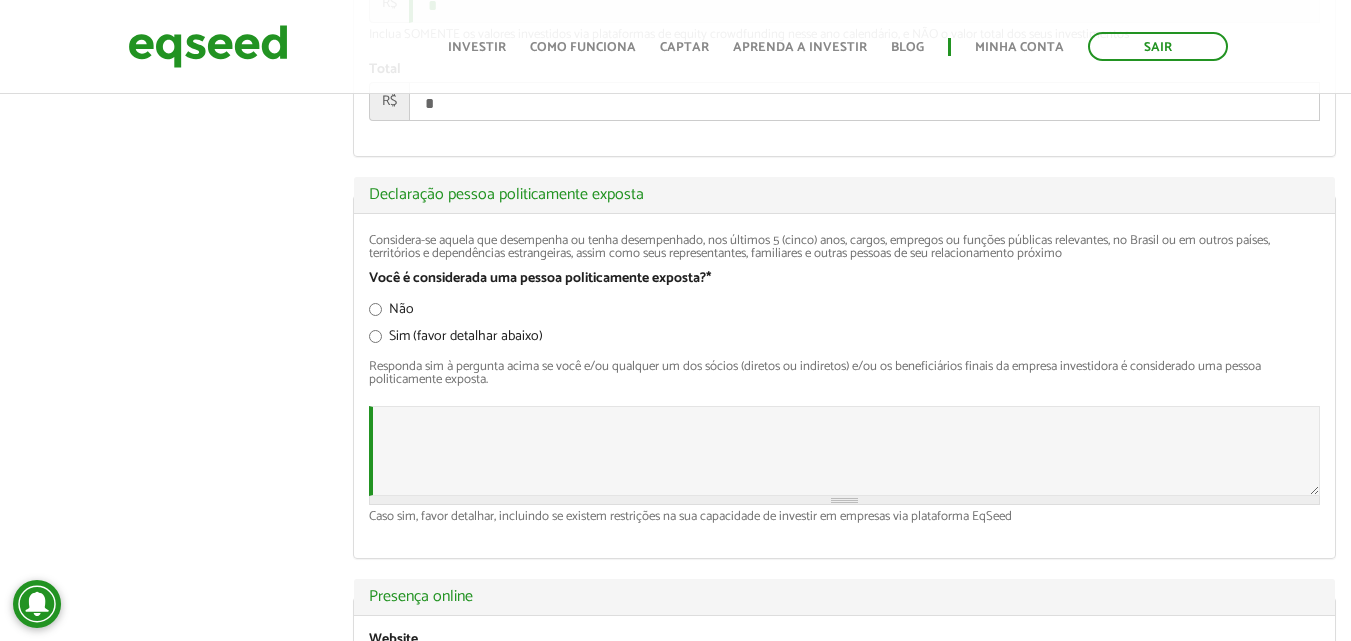 click on "Não" at bounding box center (844, 312) 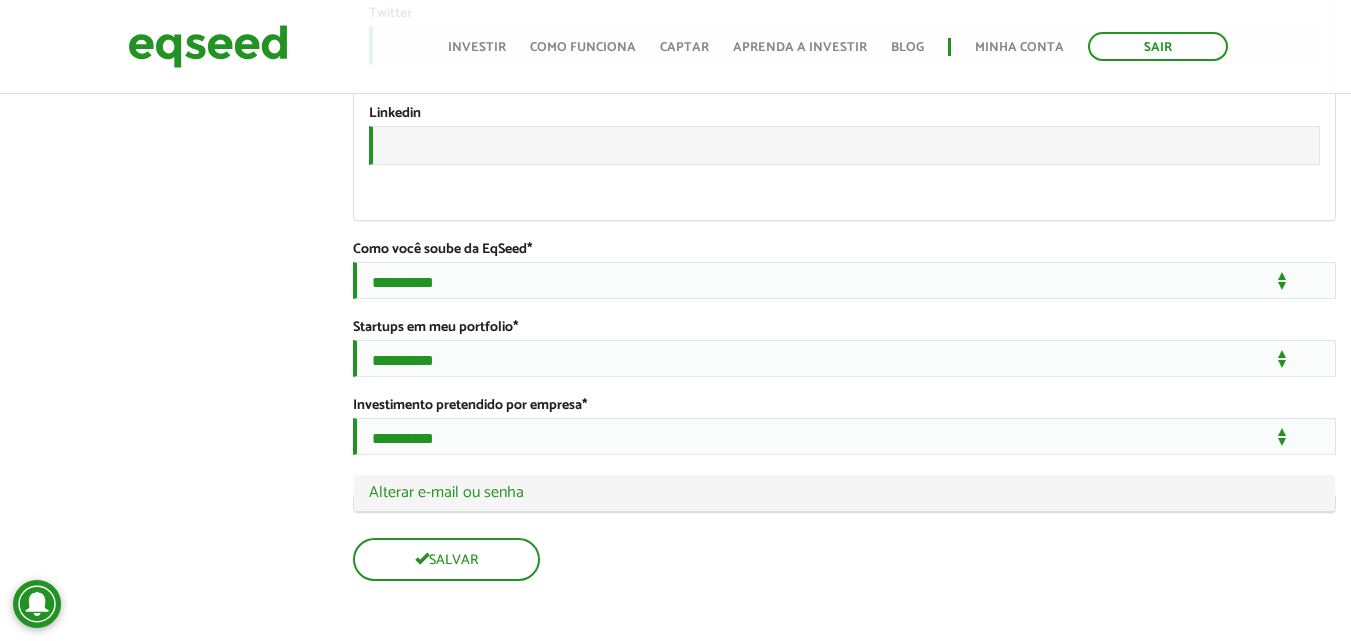 scroll, scrollTop: 3542, scrollLeft: 0, axis: vertical 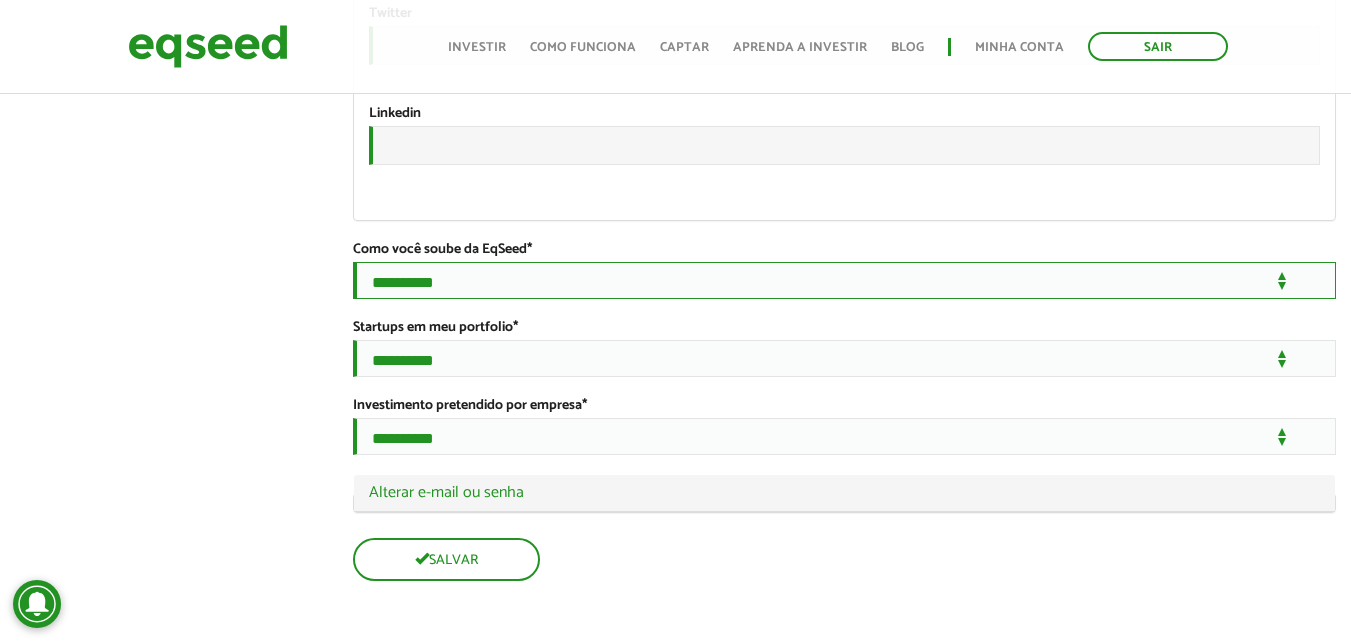 click on "**********" at bounding box center (844, 280) 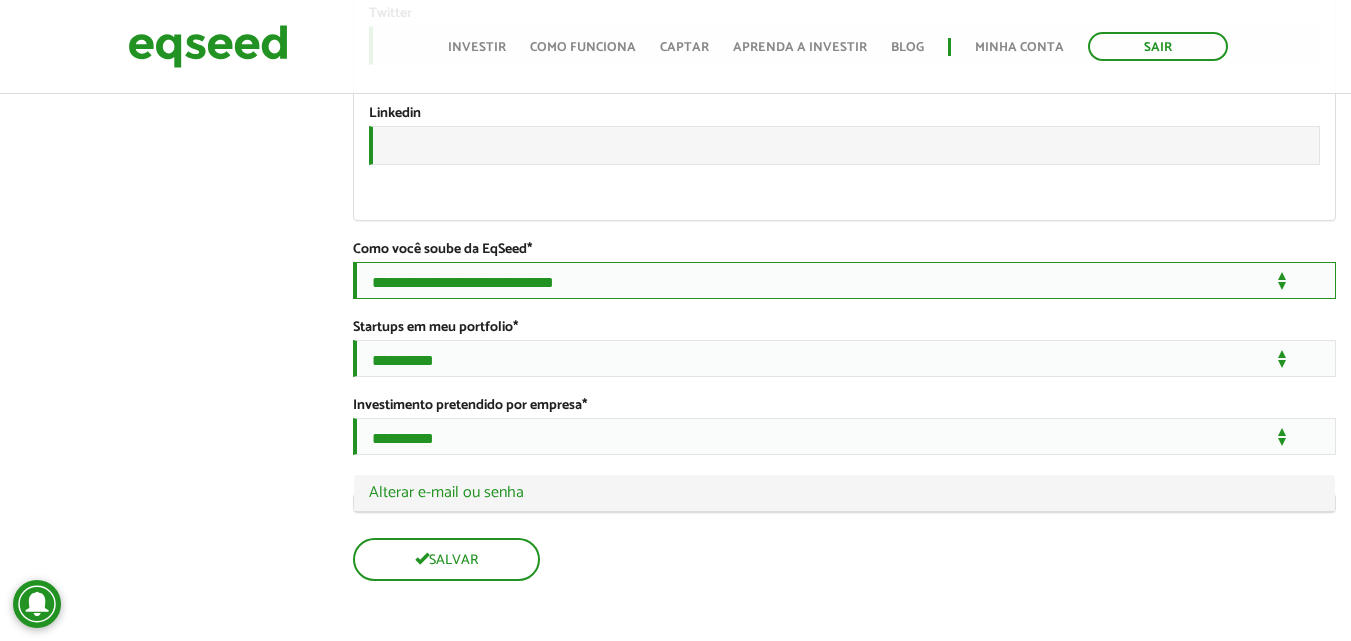 click on "**********" at bounding box center (844, 280) 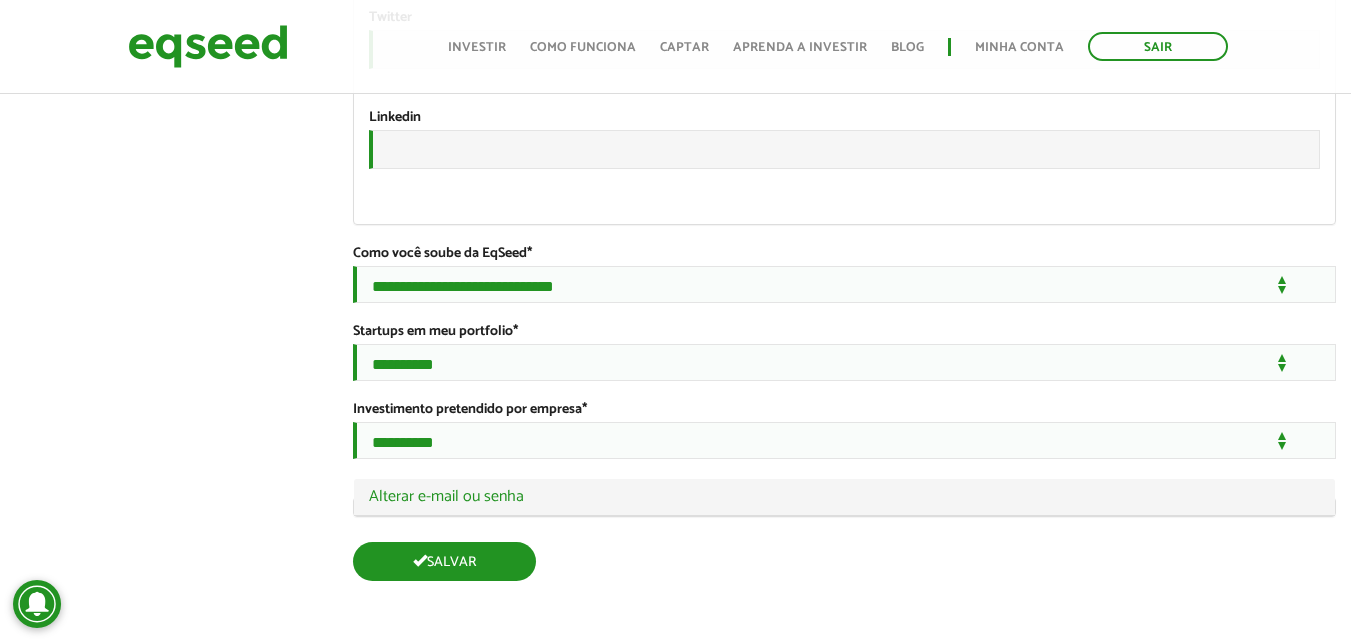 click on "Salvar" at bounding box center (444, 561) 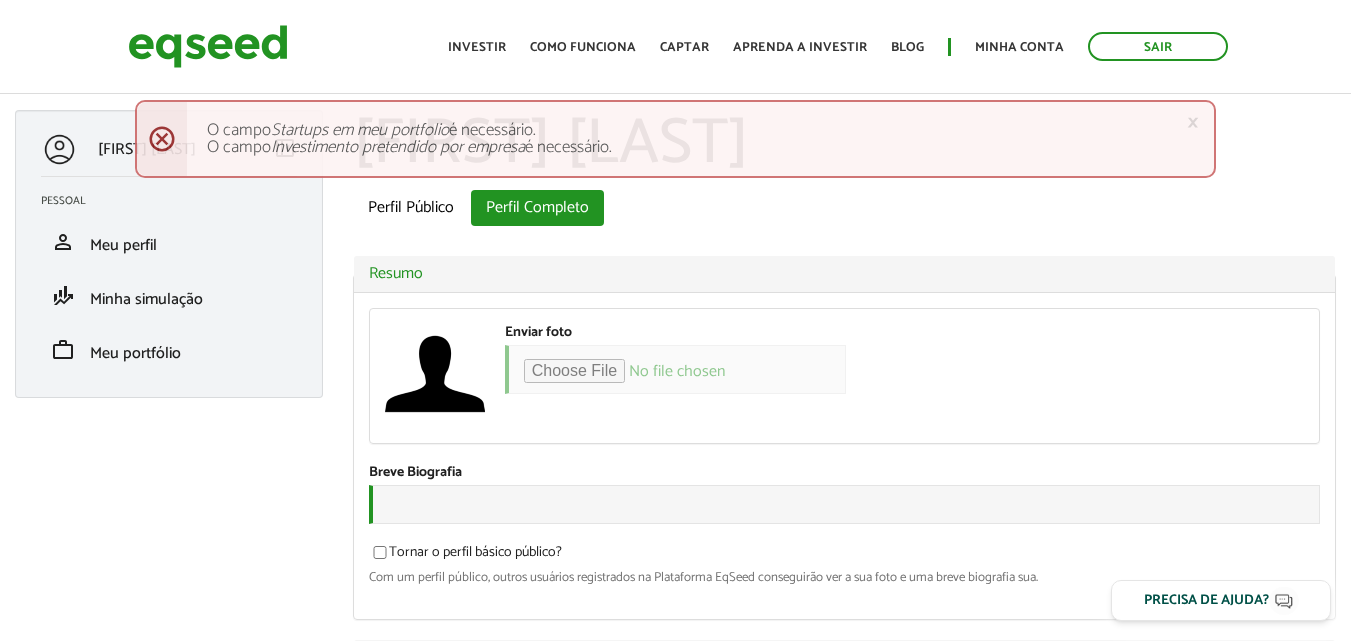 scroll, scrollTop: 0, scrollLeft: 0, axis: both 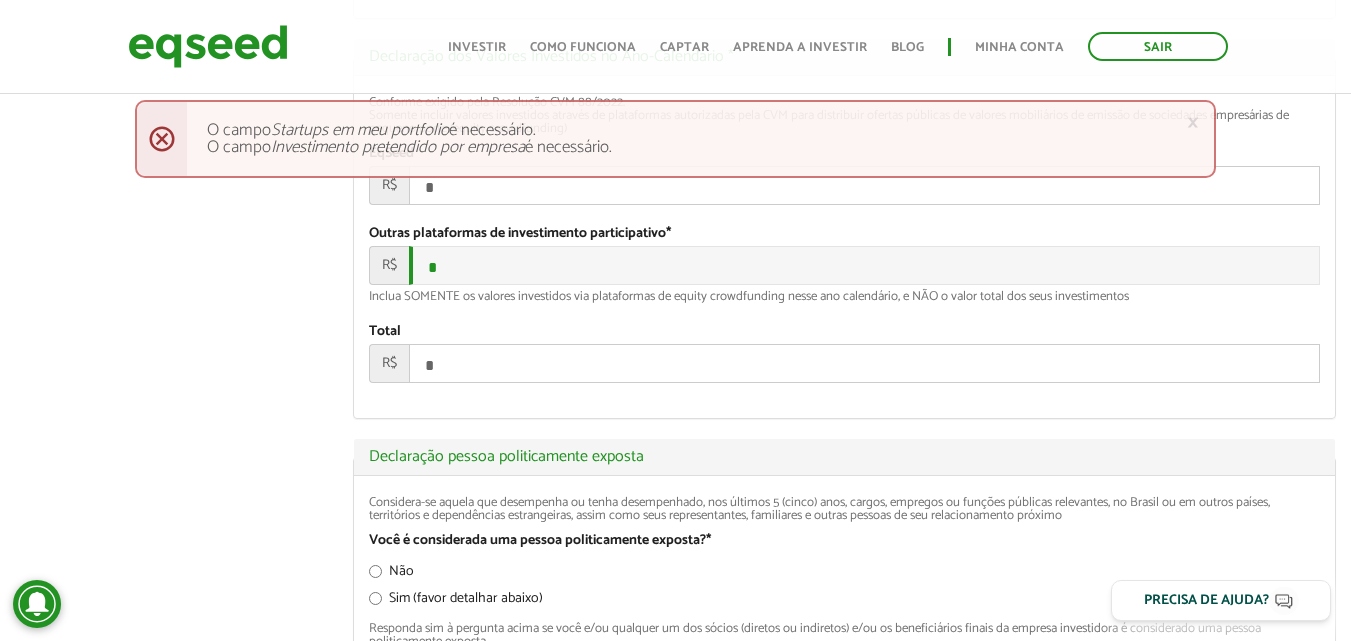 click on "*" at bounding box center (864, 185) 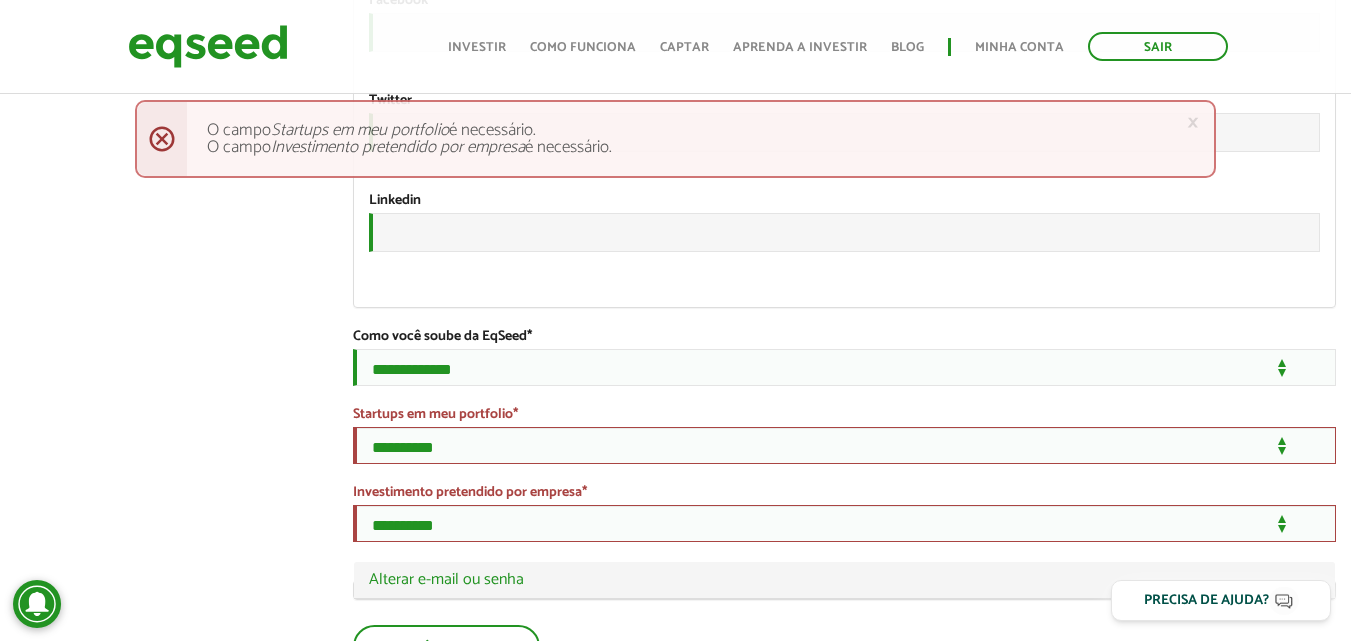 scroll, scrollTop: 3500, scrollLeft: 0, axis: vertical 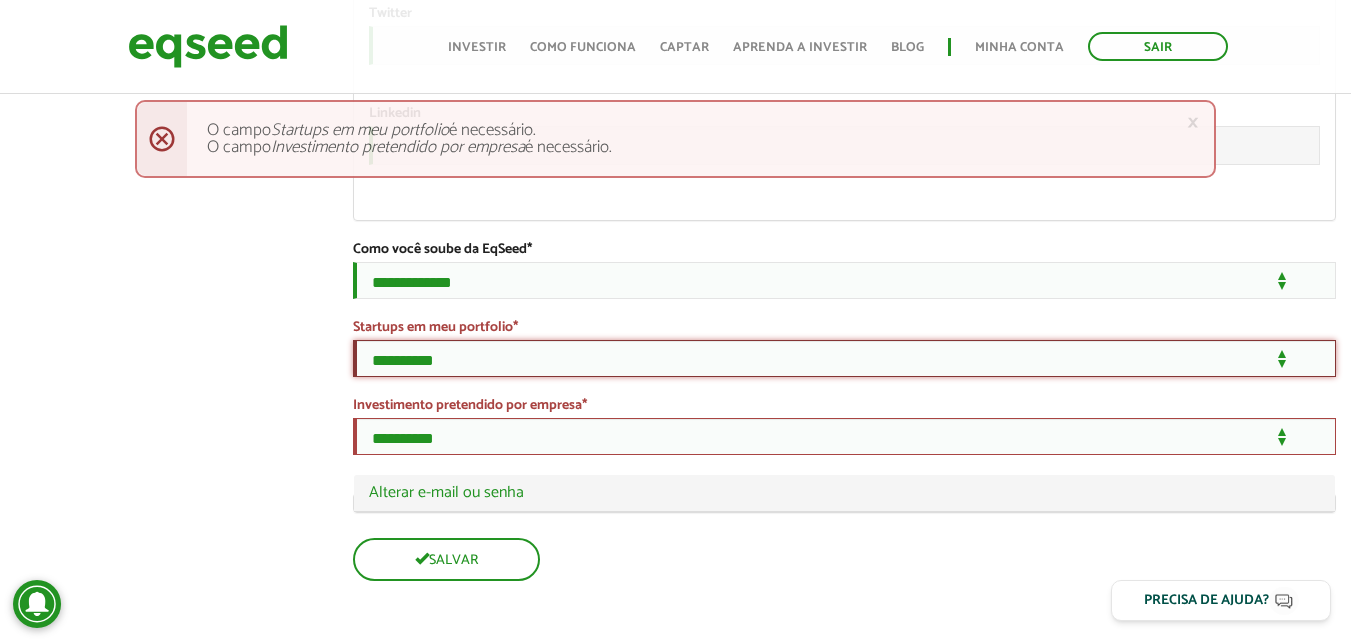 click on "**********" at bounding box center (844, 358) 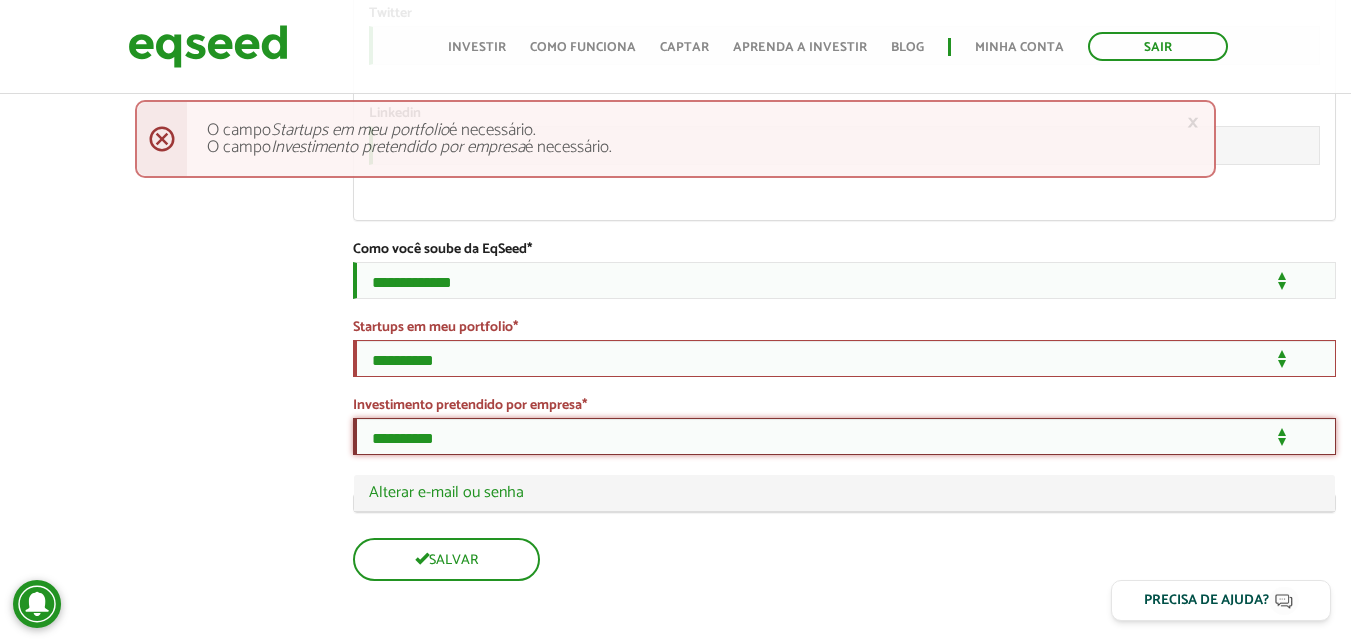 click on "**********" at bounding box center (844, 436) 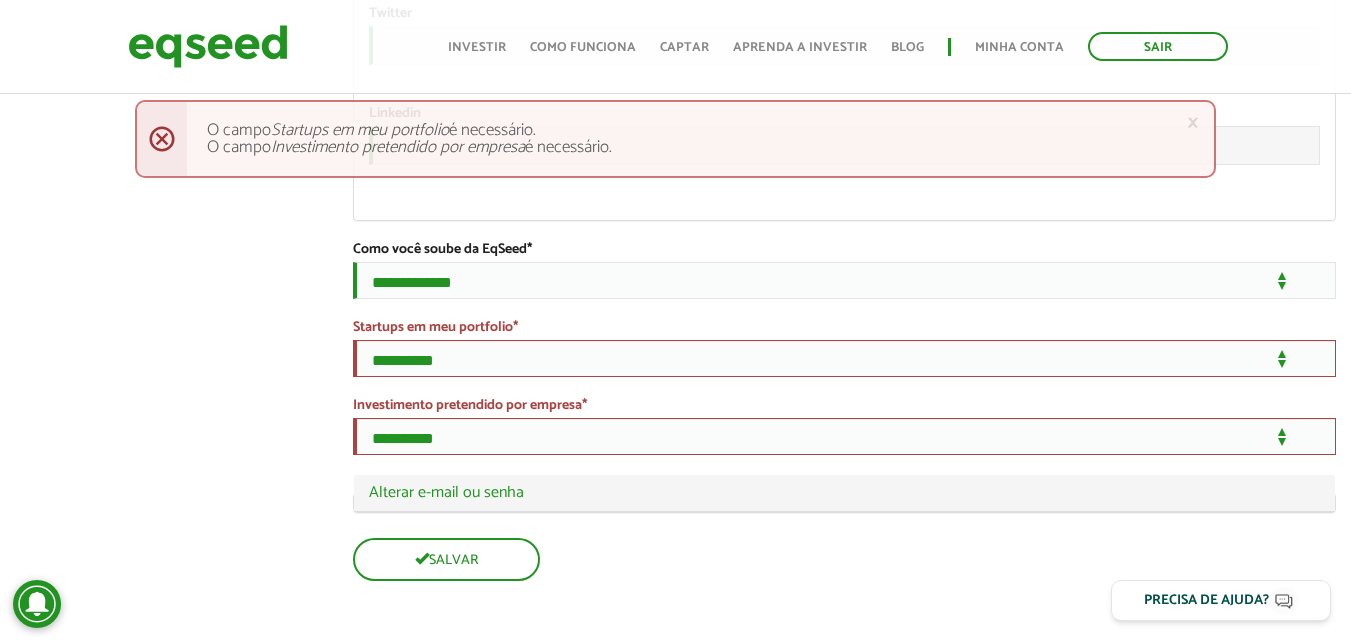click on "**********" at bounding box center [675, -1320] 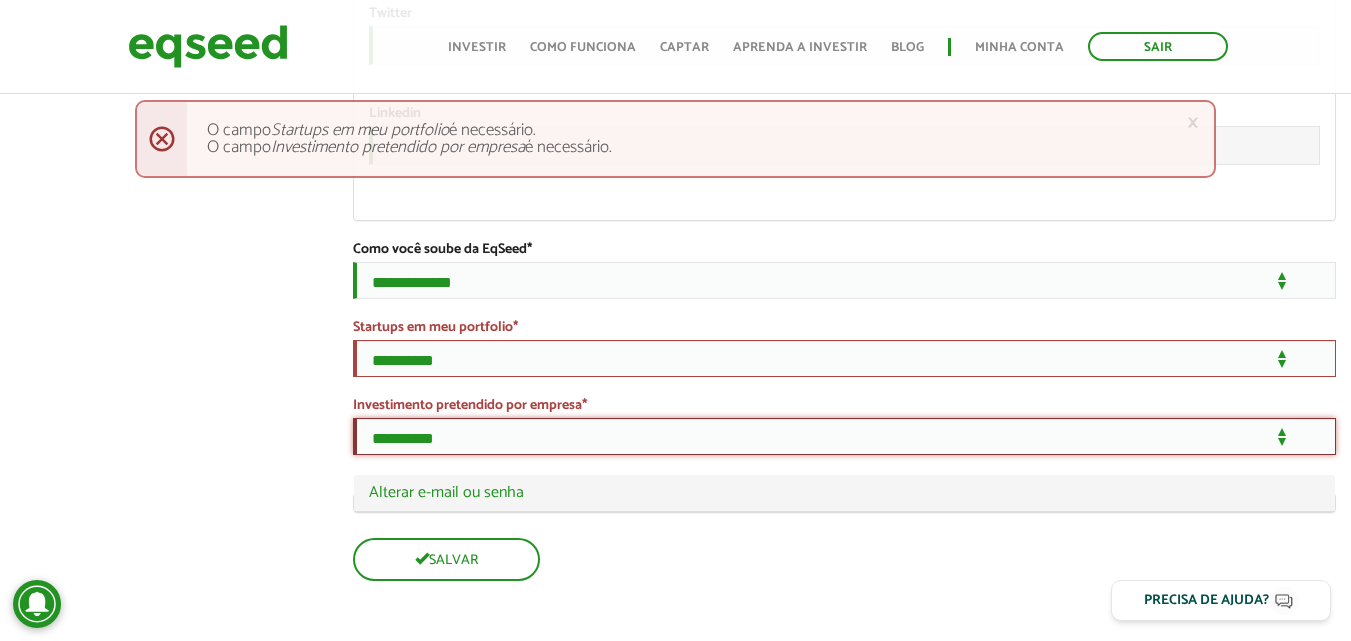 click on "**********" at bounding box center (844, 436) 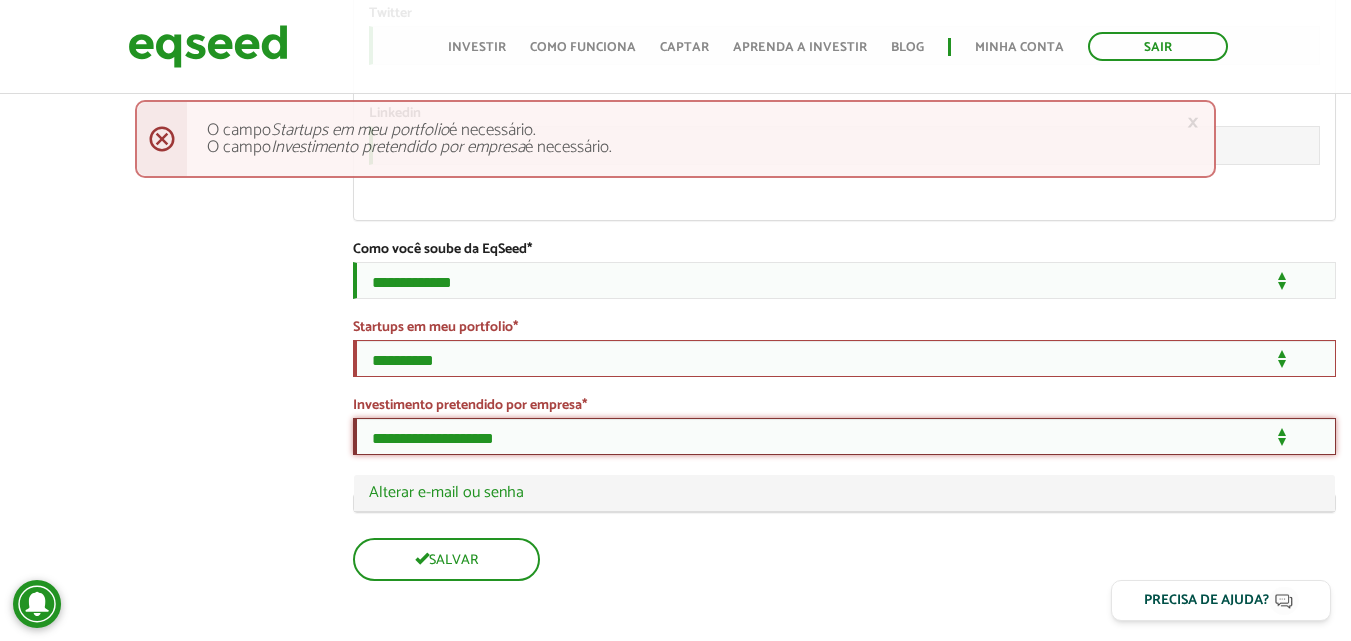 click on "**********" at bounding box center (844, 436) 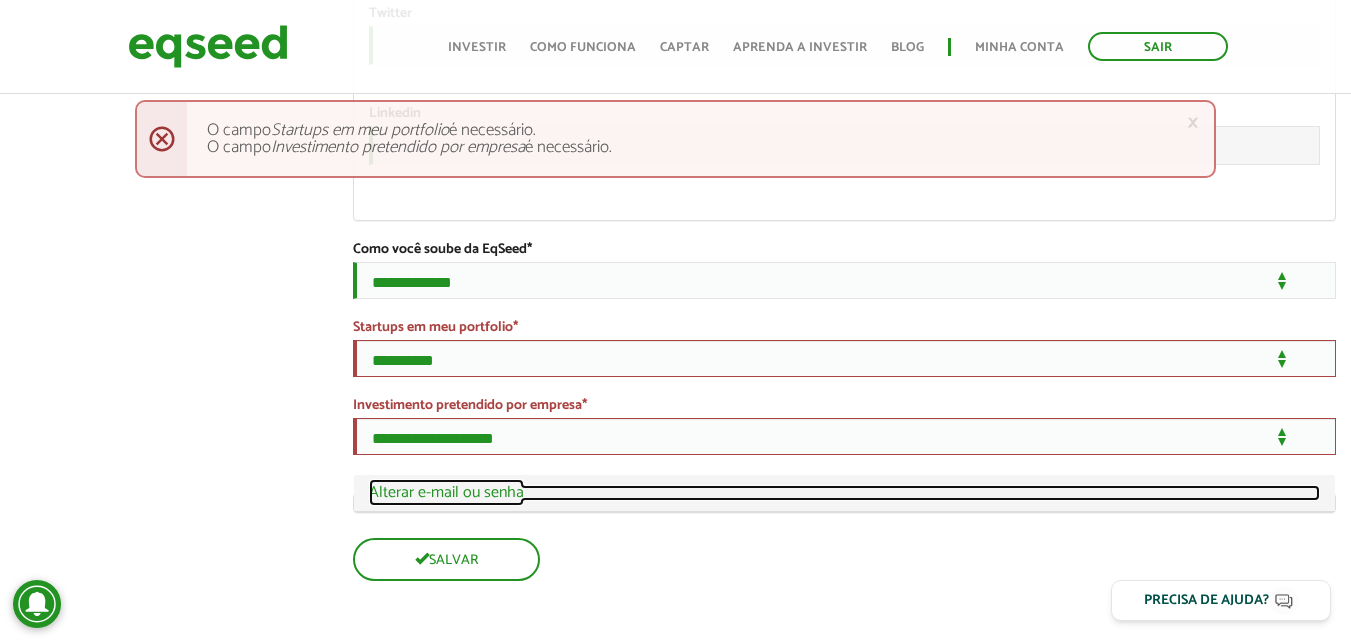 click on "Ocultar Alterar e-mail ou senha" at bounding box center [844, 493] 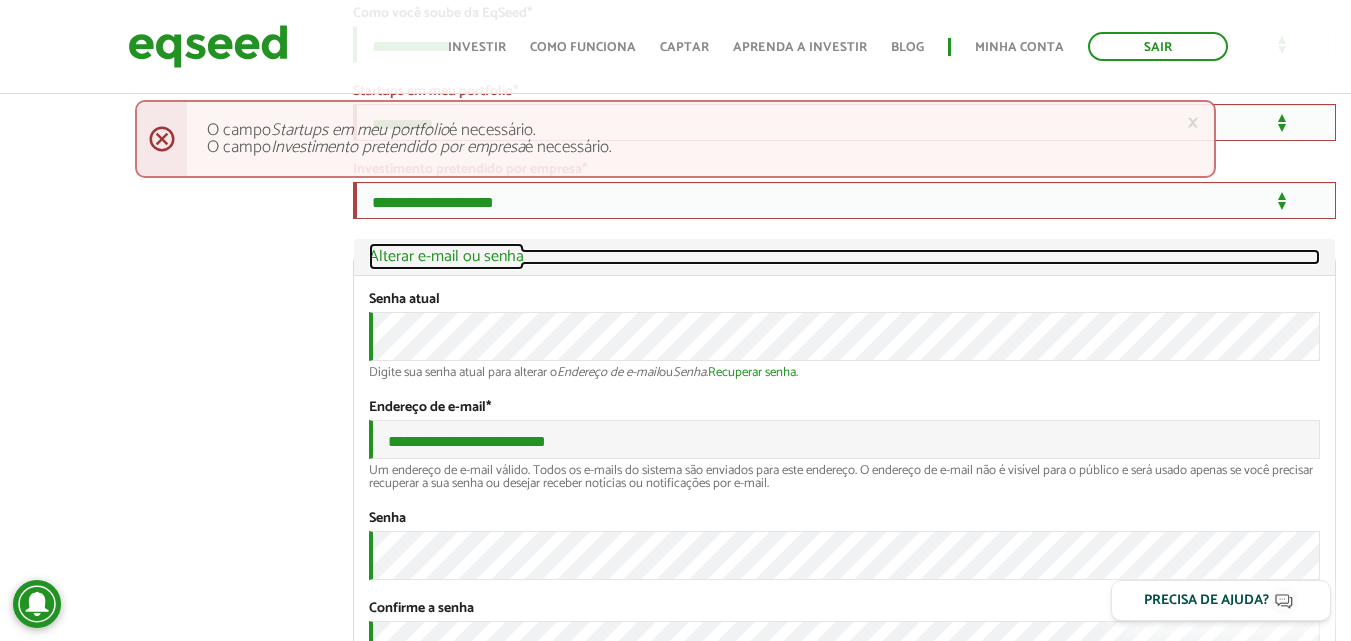 scroll, scrollTop: 3986, scrollLeft: 0, axis: vertical 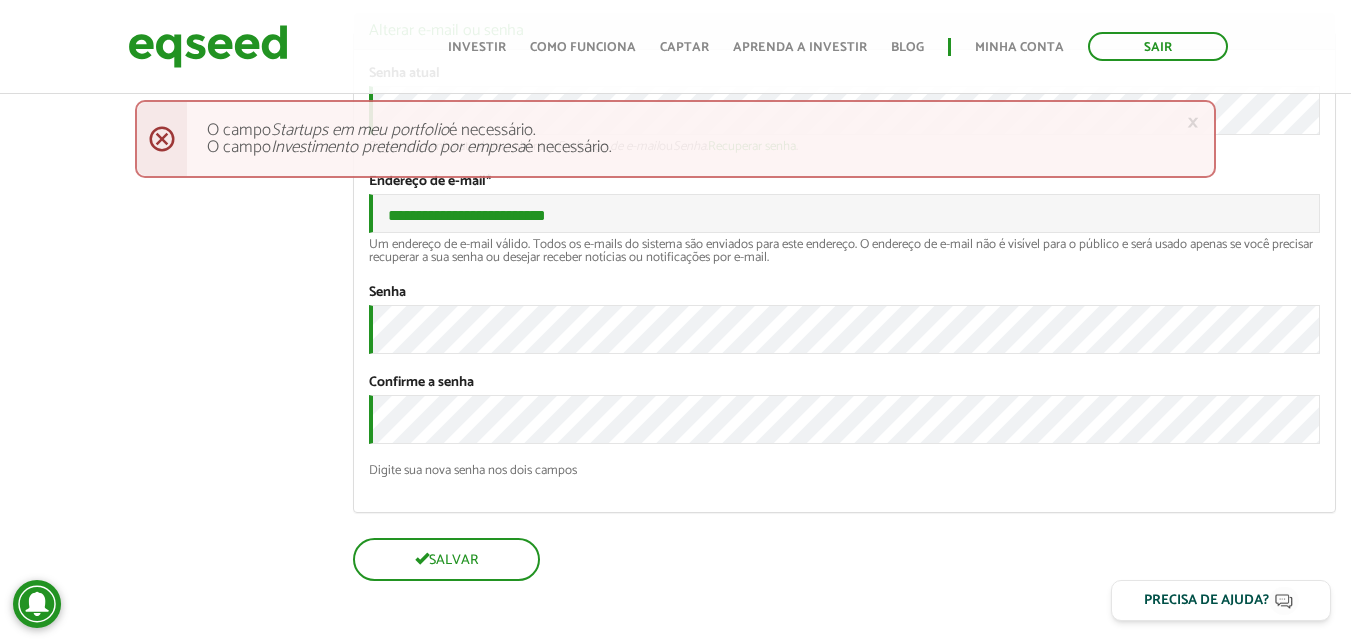 click on "**********" at bounding box center [675, -1551] 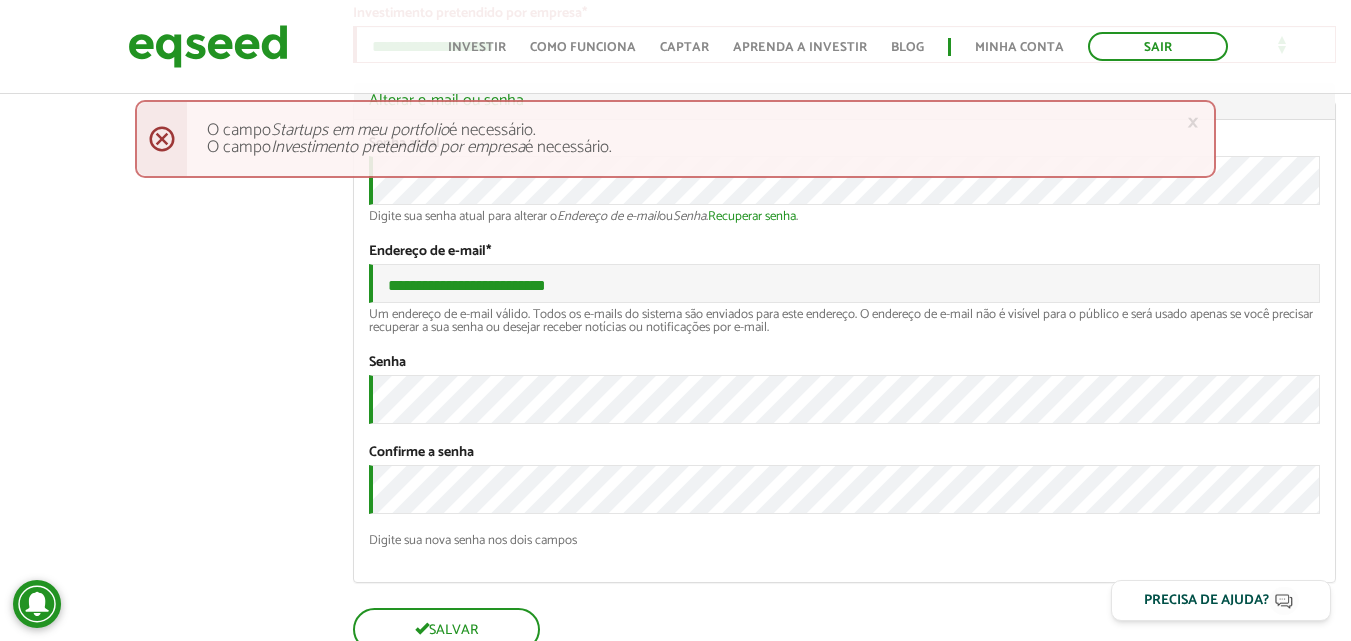scroll, scrollTop: 3686, scrollLeft: 0, axis: vertical 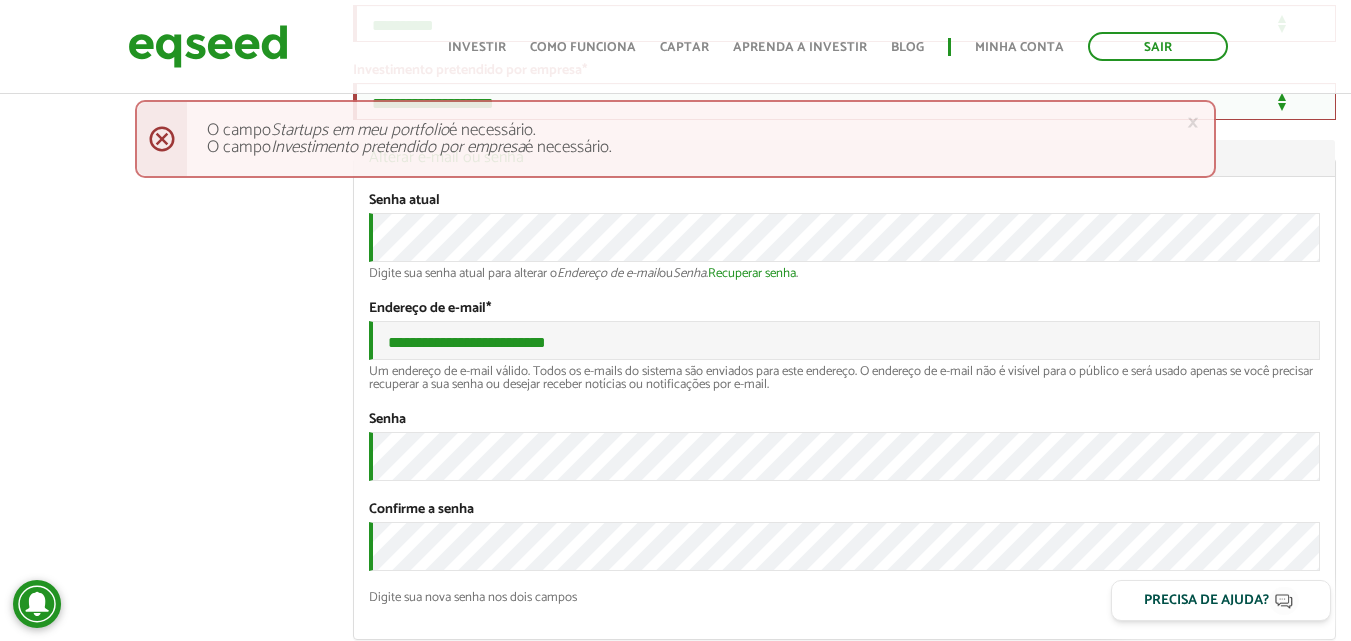 click on "**********" at bounding box center [675, -1424] 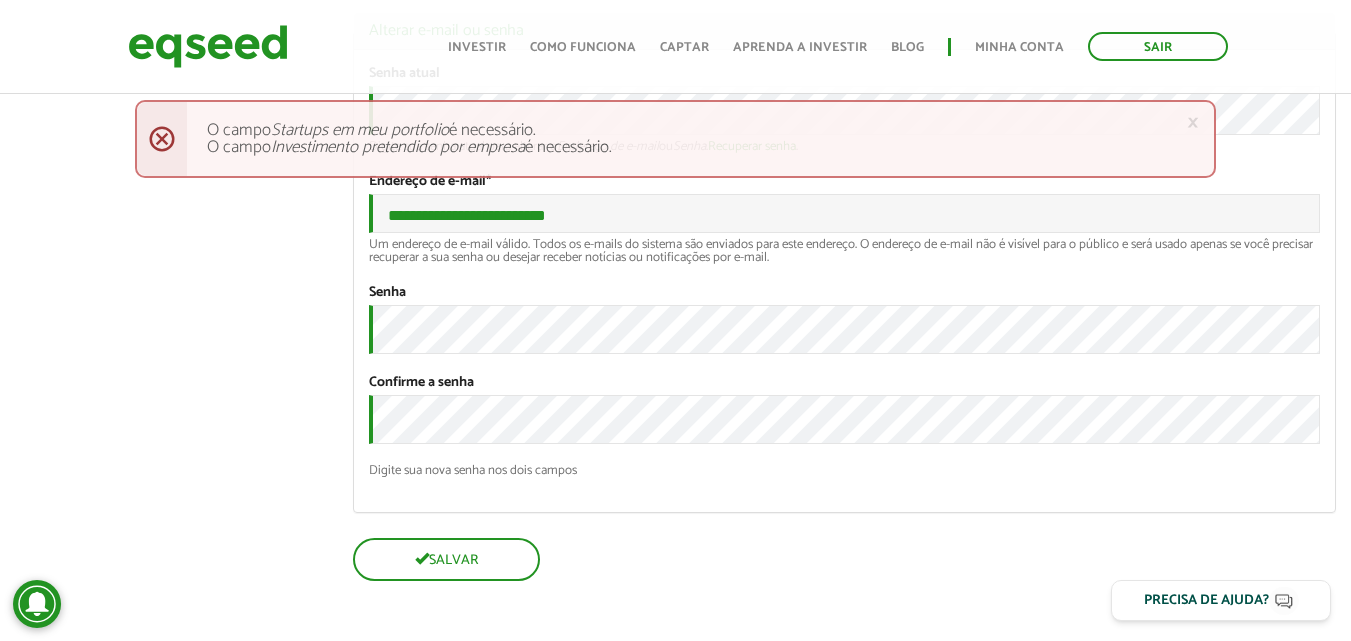 scroll, scrollTop: 4059, scrollLeft: 0, axis: vertical 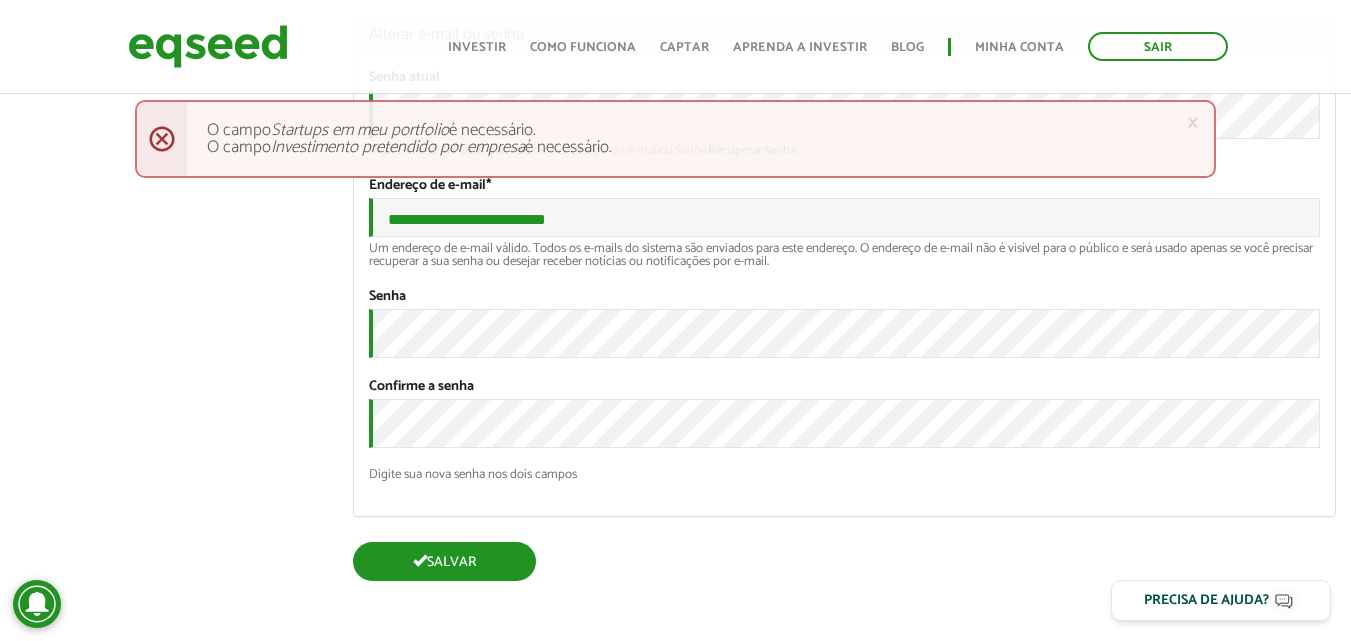 click on "Salvar" at bounding box center [444, 561] 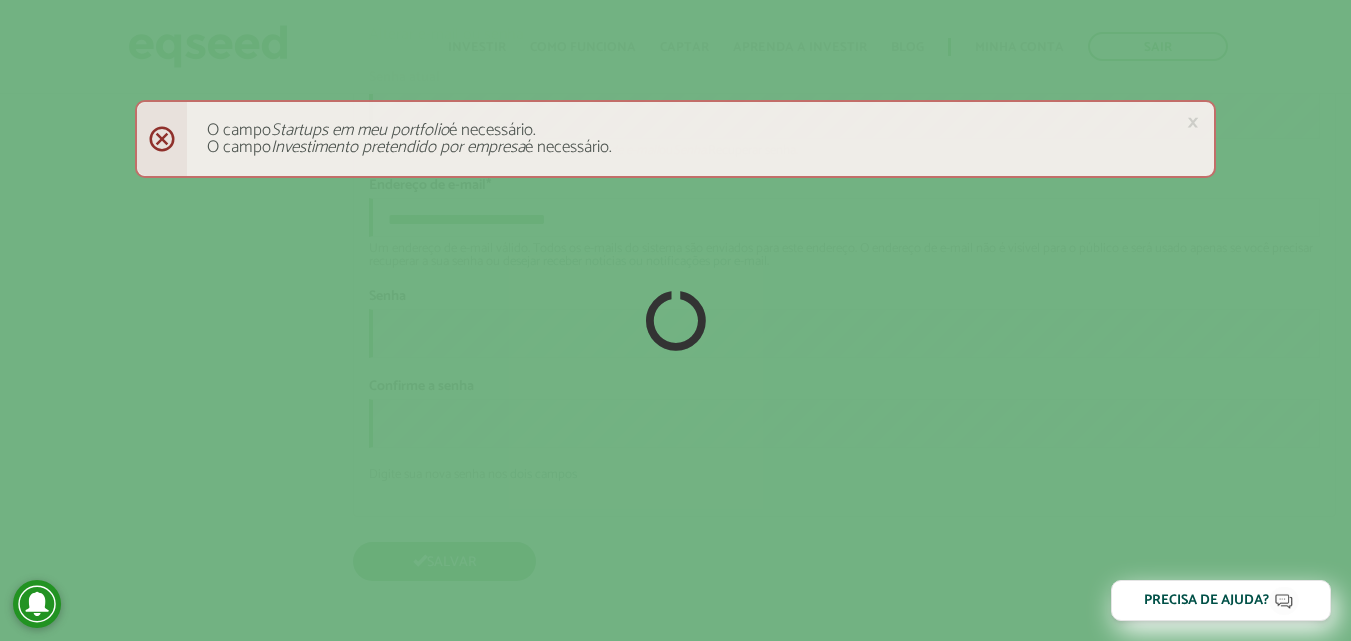 scroll, scrollTop: 4055, scrollLeft: 0, axis: vertical 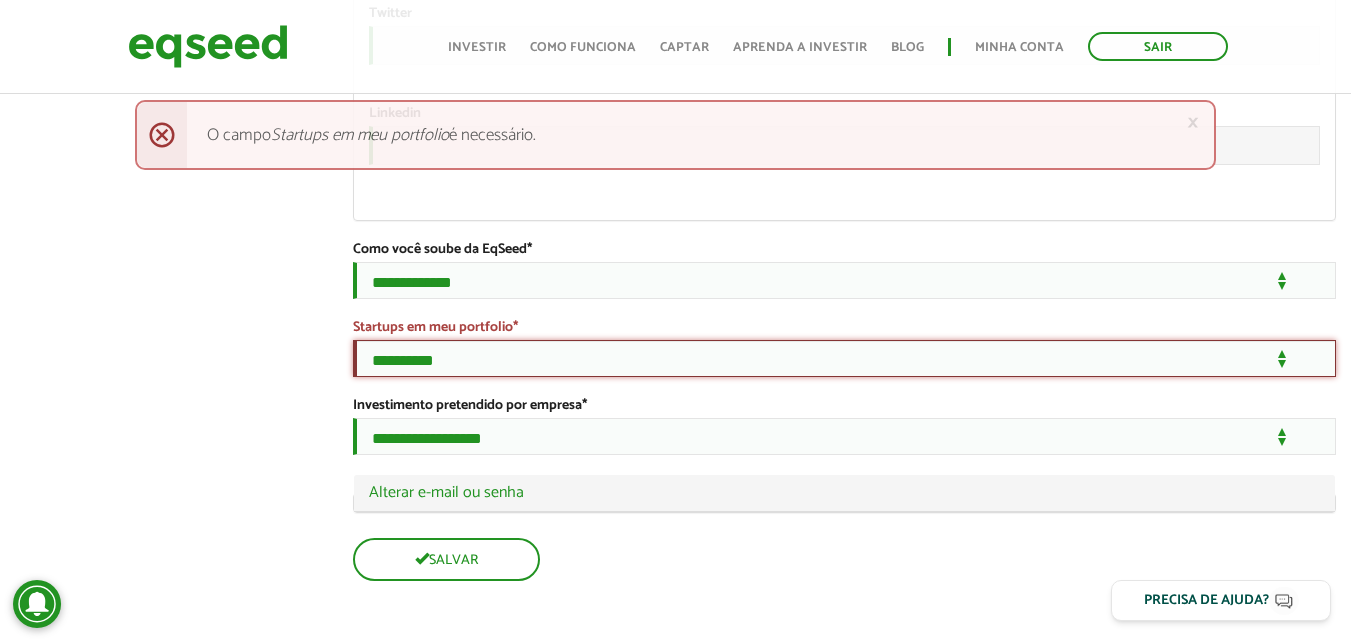 click on "**********" at bounding box center (844, 358) 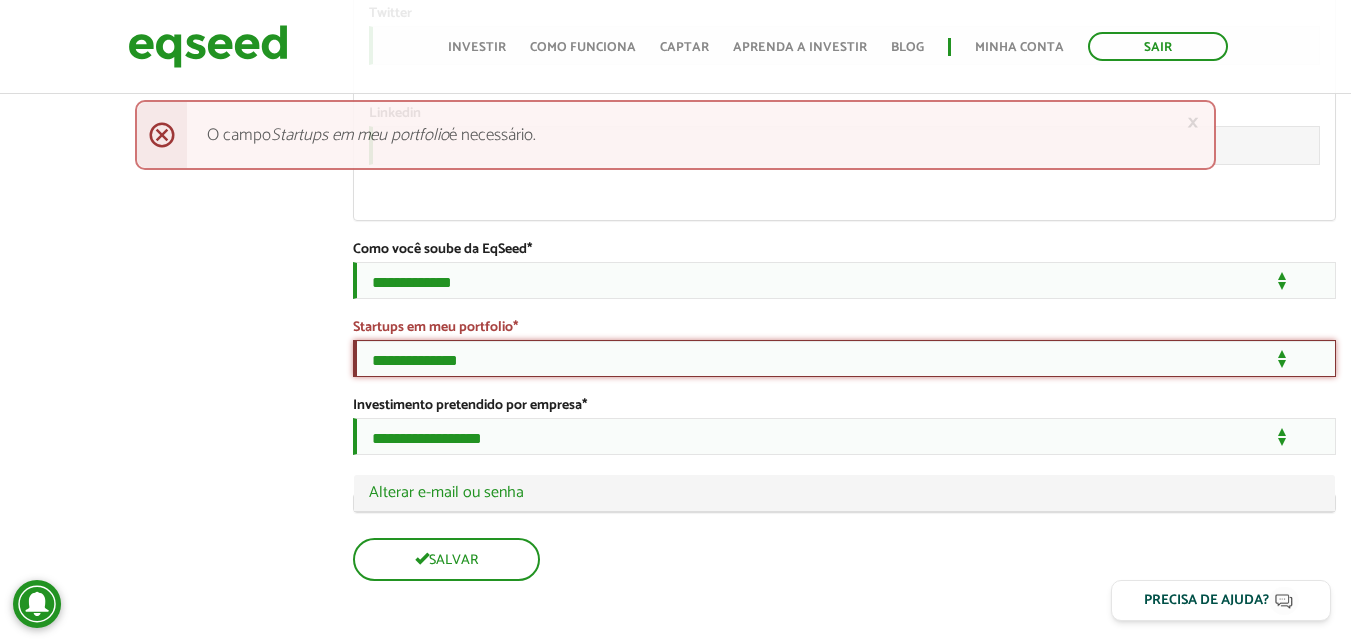 click on "**********" at bounding box center [844, 358] 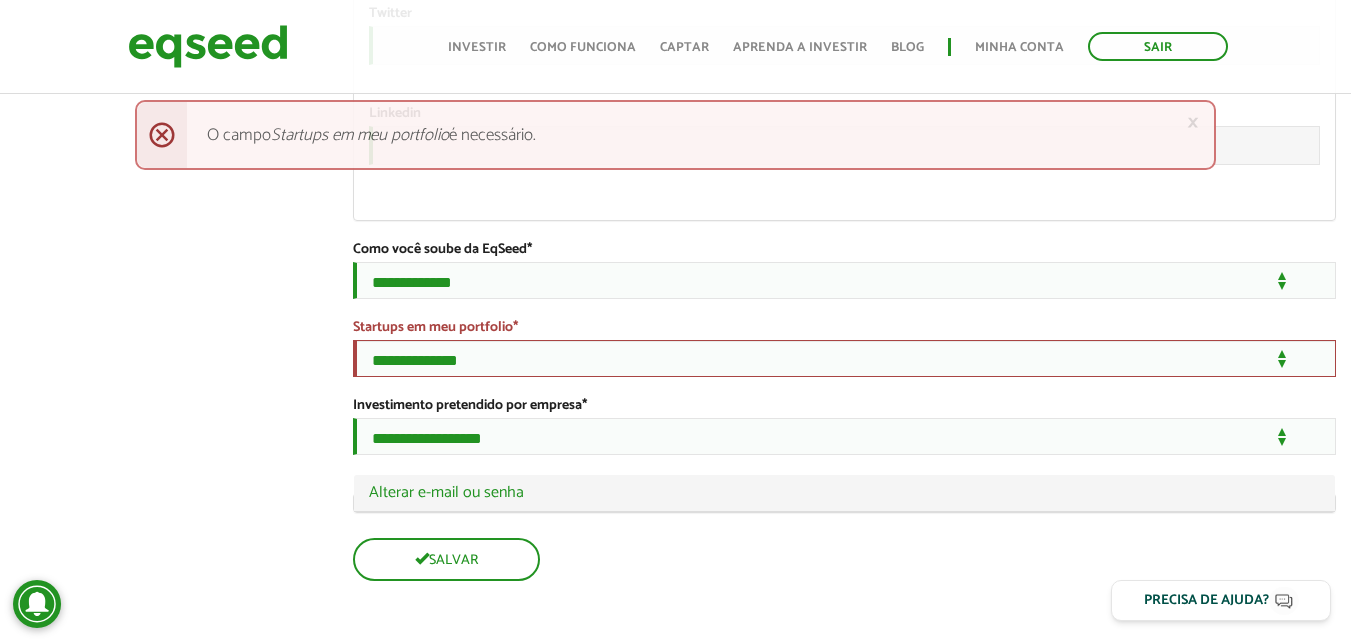 click on "[FIRST] [LAST]
left_panel_close
Pessoal
person Meu perfil
finance_mode Minha simulação
work Meu portfólio
[FIRST] [LAST]
Abas primárias Perfil Público
Perfil Completo (aba ativa)
Ocultar Resumo
Foto
Enviar foto
Seu rosto virtual ou imagem. Imagens maiores que 1024x1024 pixels serão reduzidas.
Breve Biografia
Tornar o perfil básico público?
Ocultar Informação de contato
Celular  *
[PHONE]" at bounding box center [675, -1320] 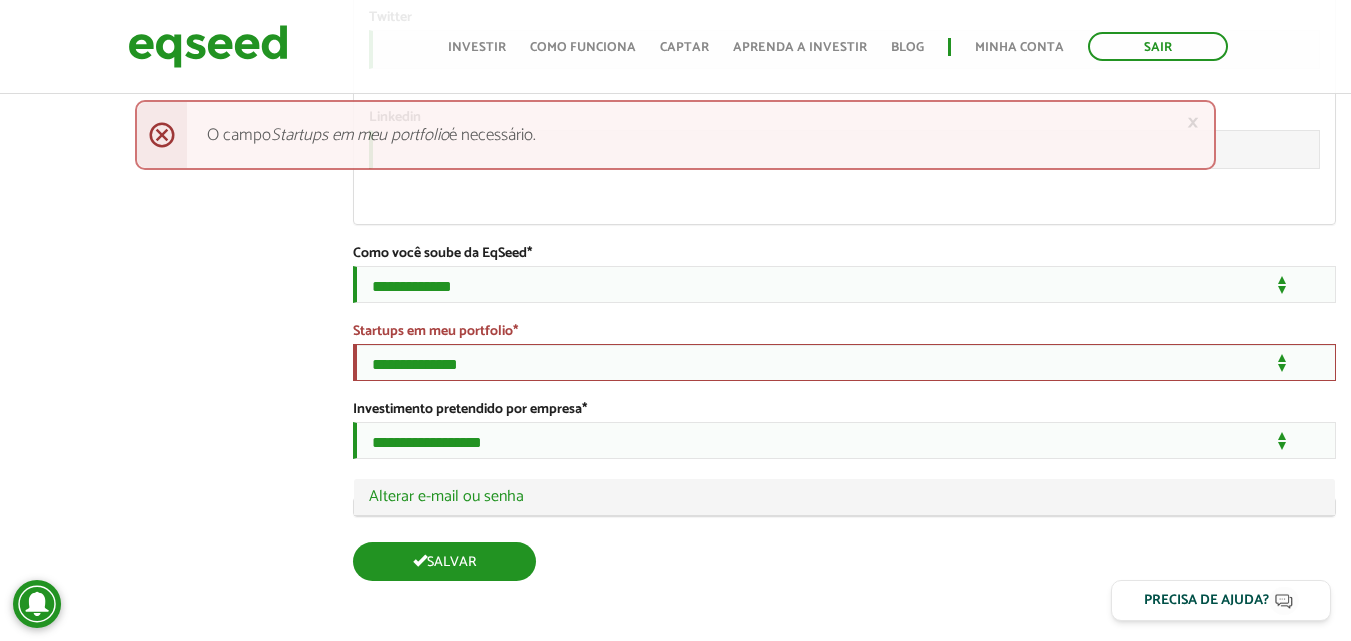 scroll, scrollTop: 3583, scrollLeft: 0, axis: vertical 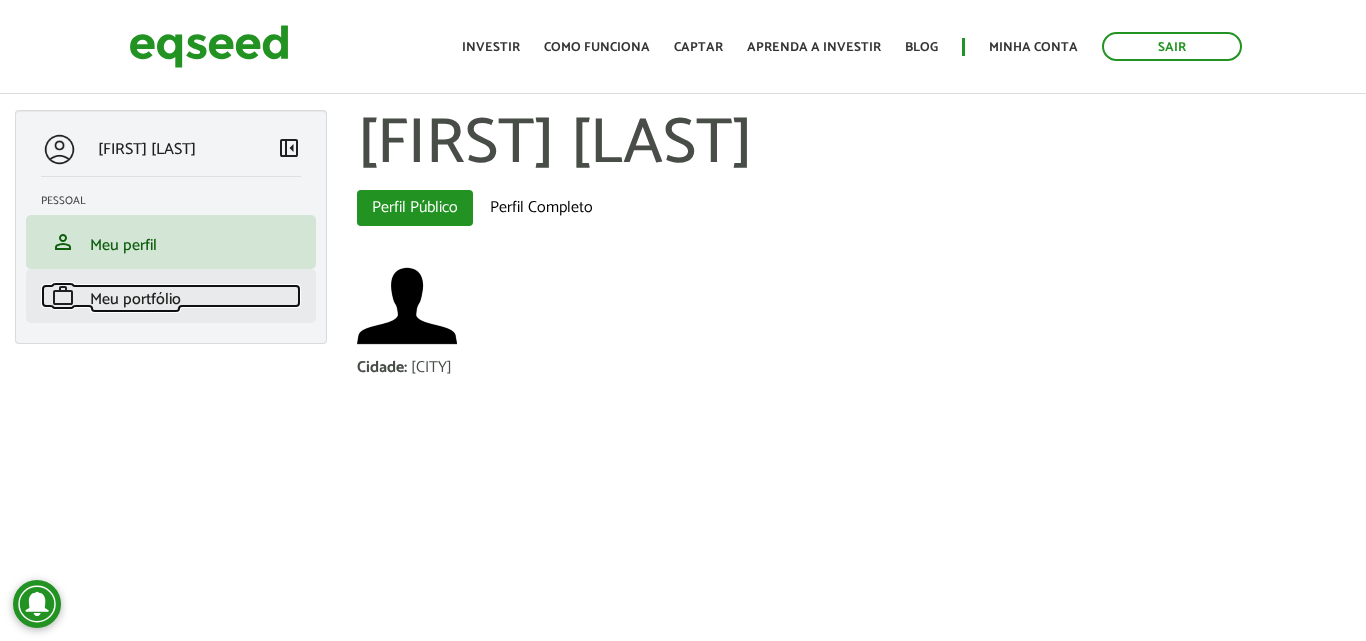 click on "Meu portfólio" at bounding box center (135, 299) 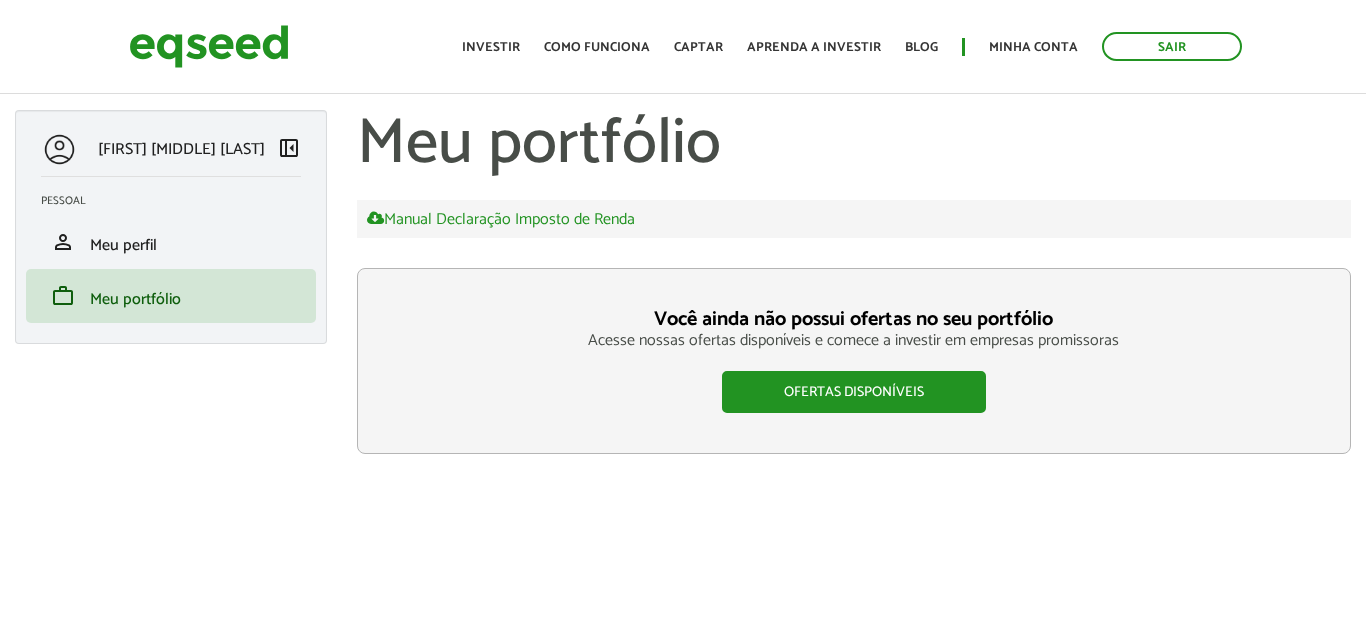 scroll, scrollTop: 0, scrollLeft: 0, axis: both 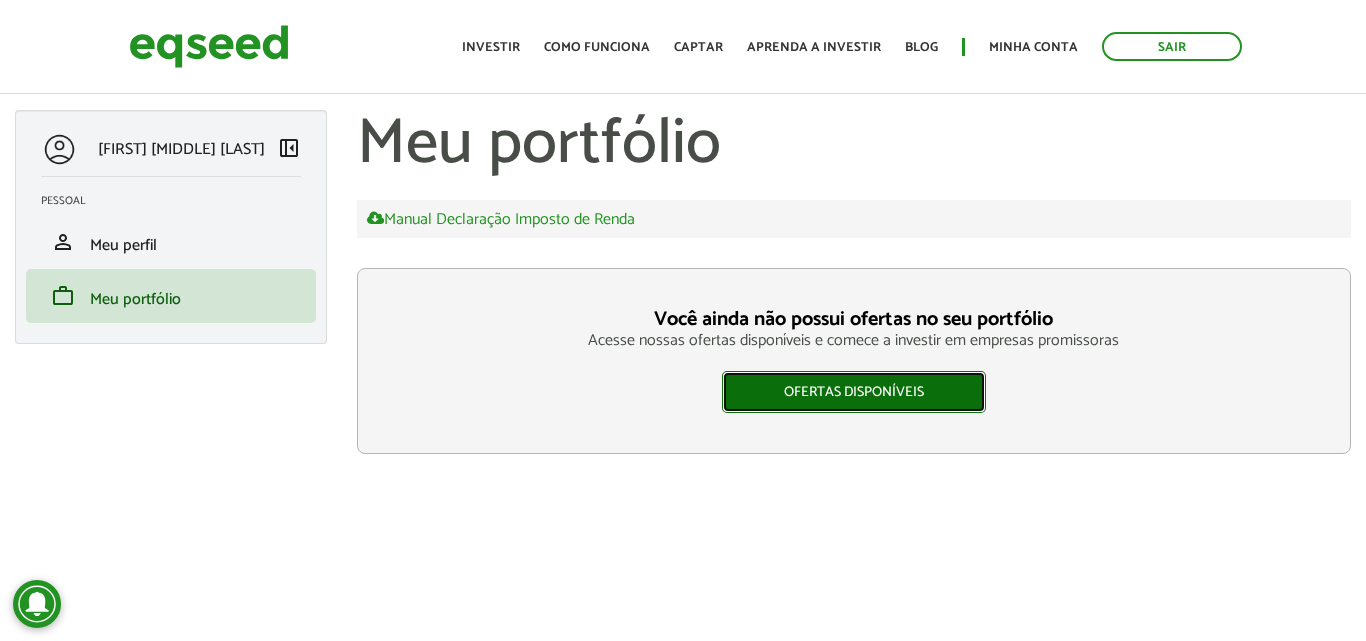click on "Ofertas disponíveis" at bounding box center (854, 392) 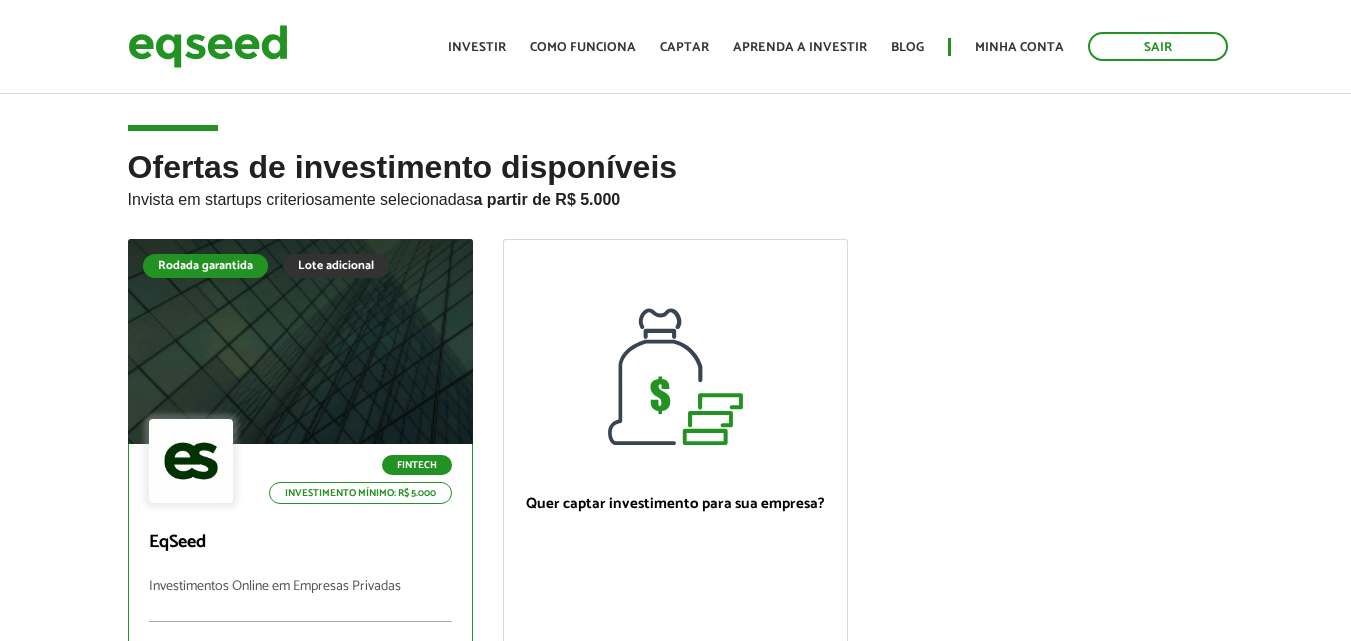 scroll, scrollTop: 0, scrollLeft: 0, axis: both 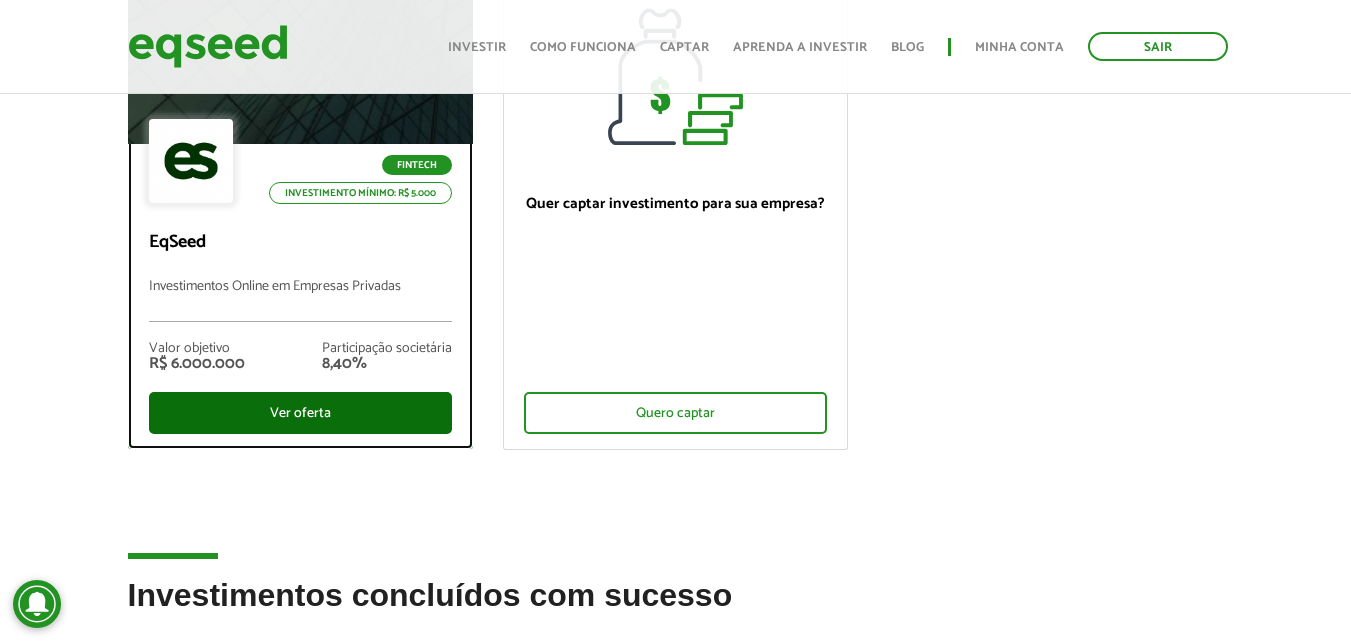 click on "Ver oferta" at bounding box center (300, 413) 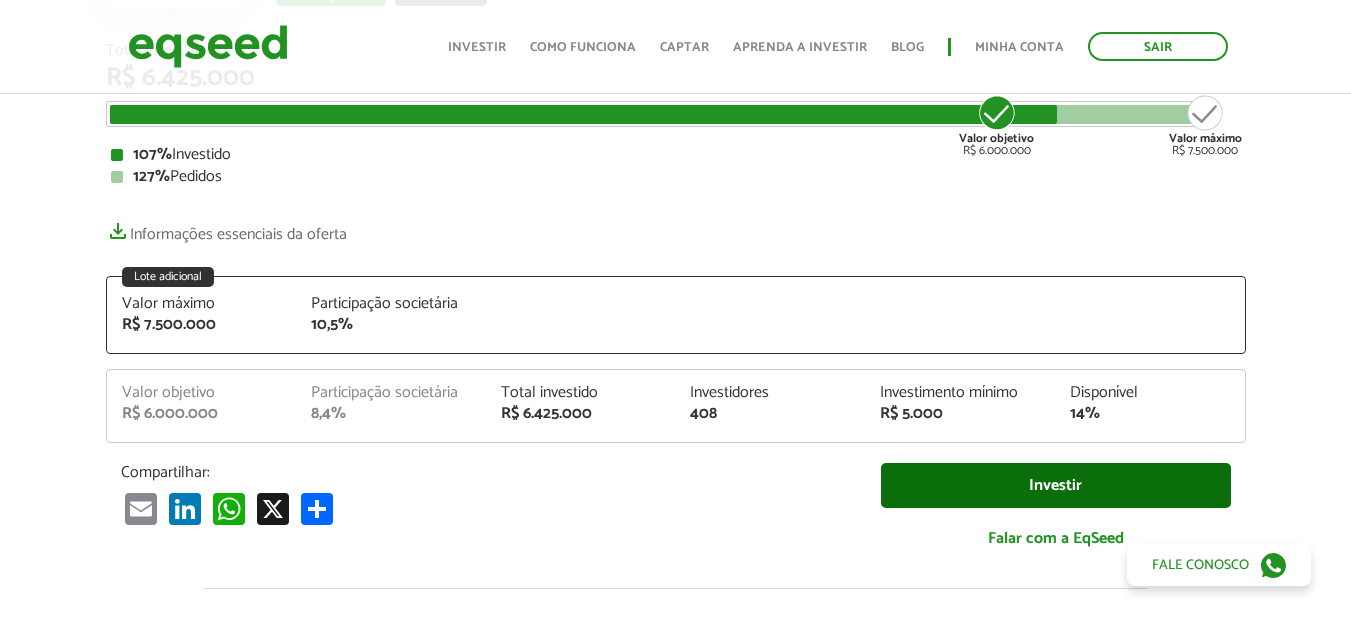 scroll, scrollTop: 0, scrollLeft: 0, axis: both 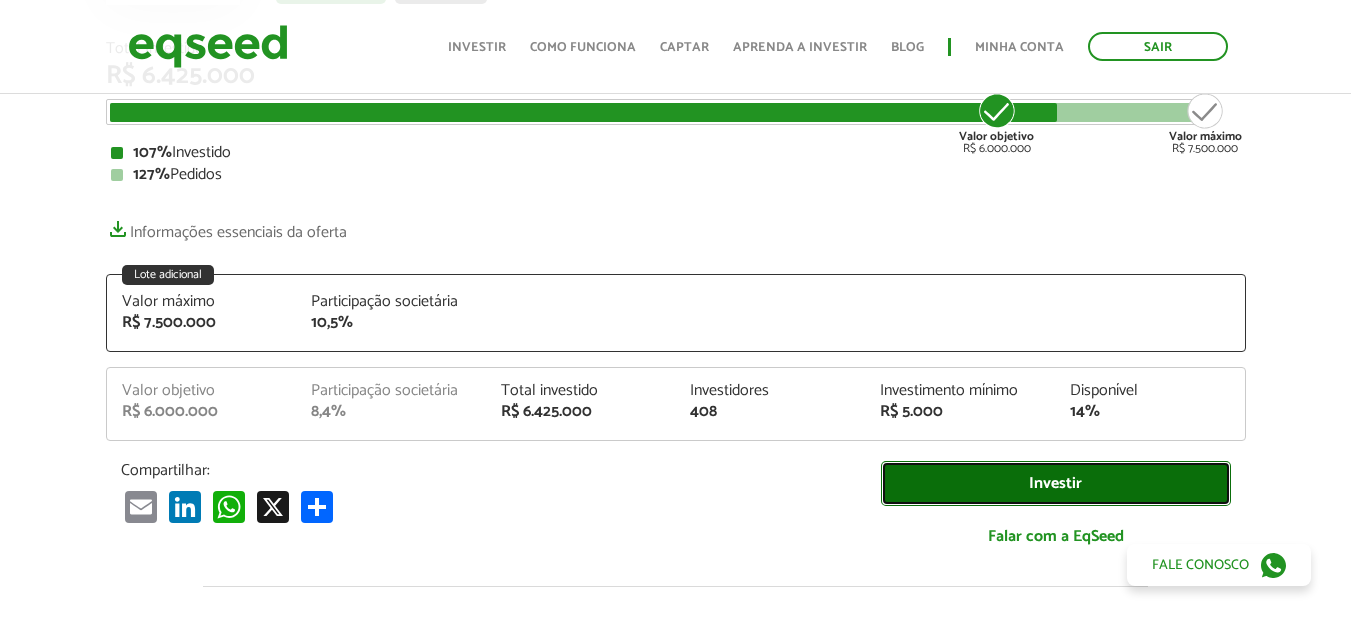 click on "Investir" at bounding box center (1056, 483) 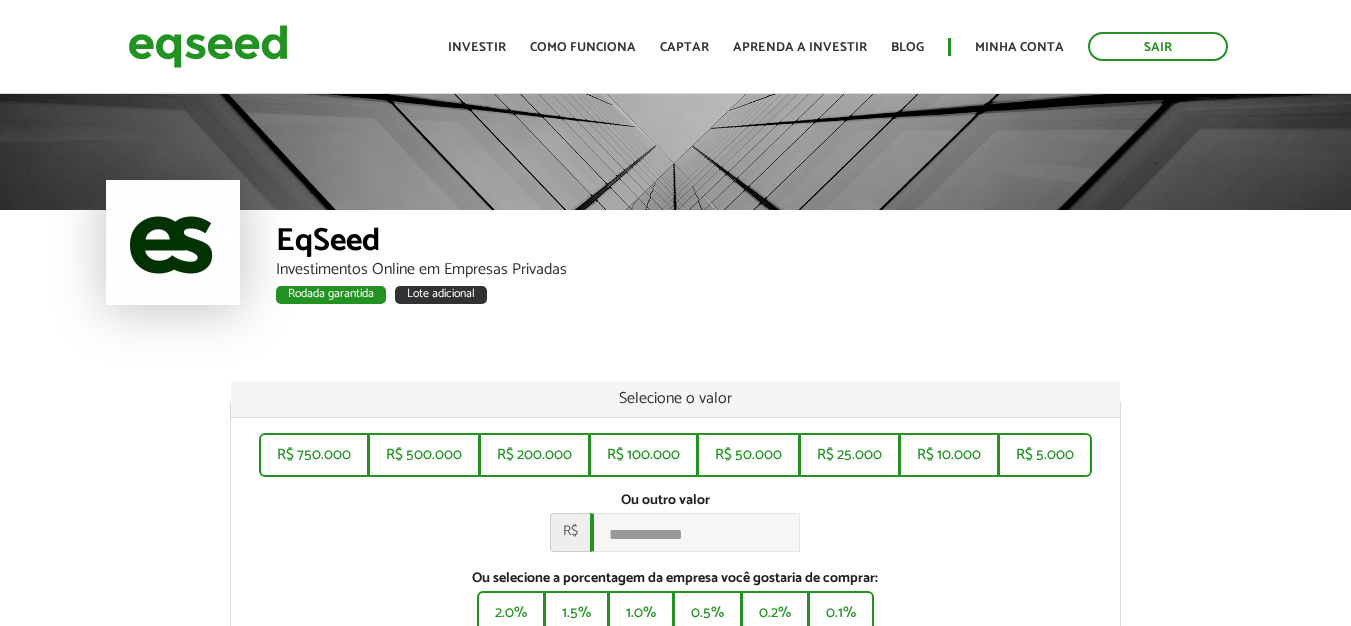 scroll, scrollTop: 0, scrollLeft: 0, axis: both 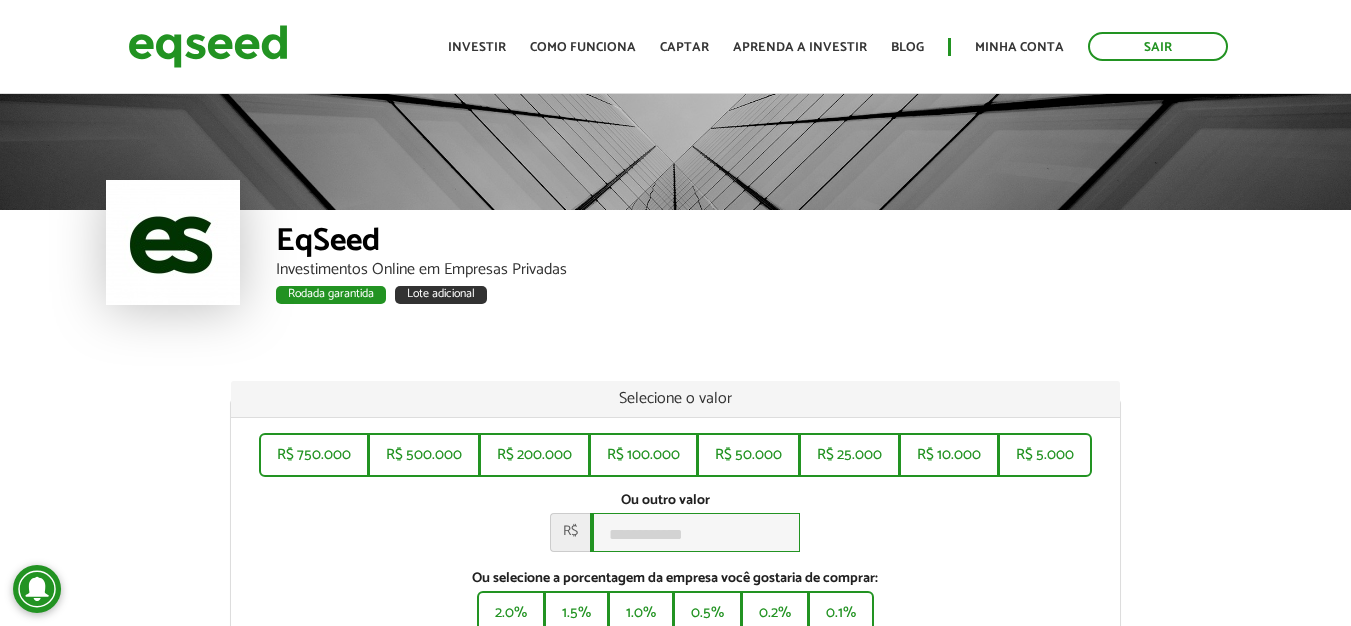 click on "Ou outro valor  *" at bounding box center [695, 532] 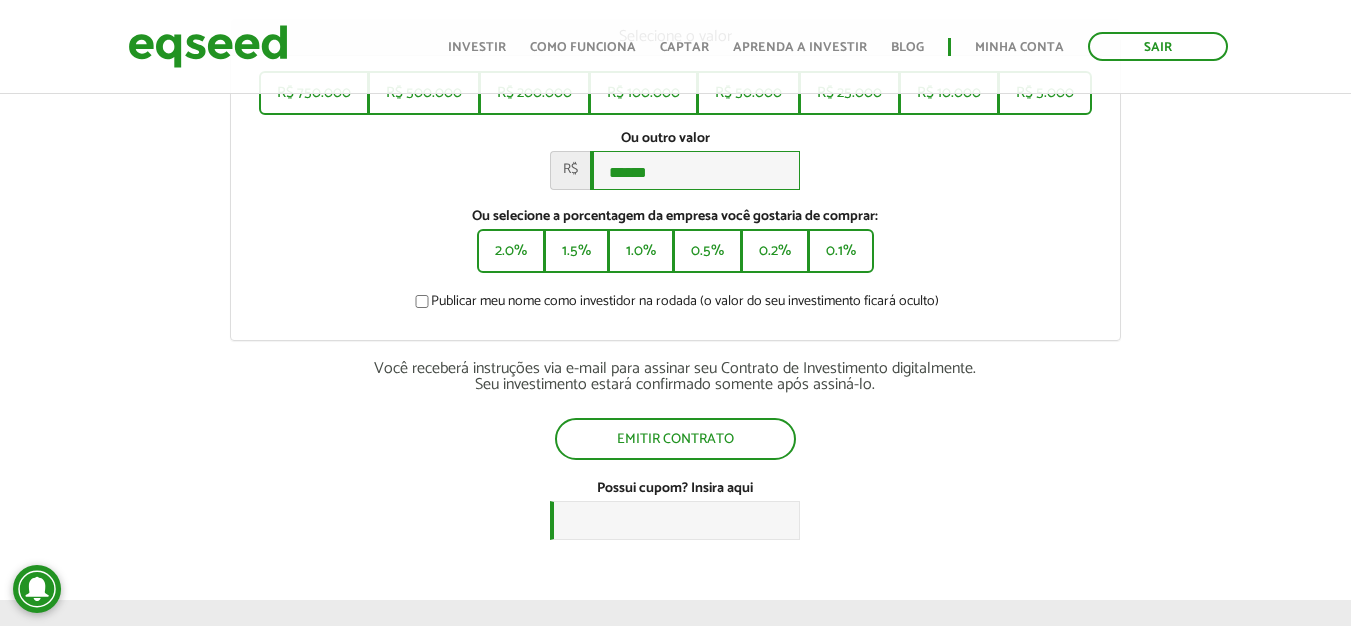 scroll, scrollTop: 400, scrollLeft: 0, axis: vertical 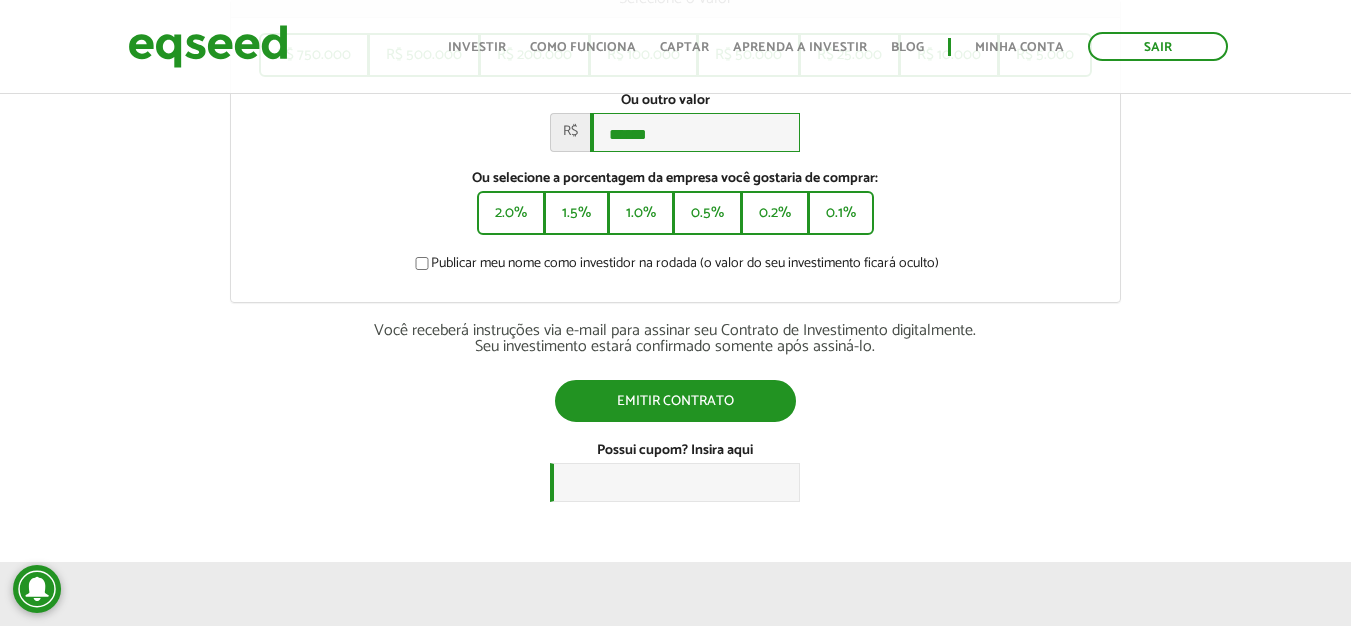 type on "******" 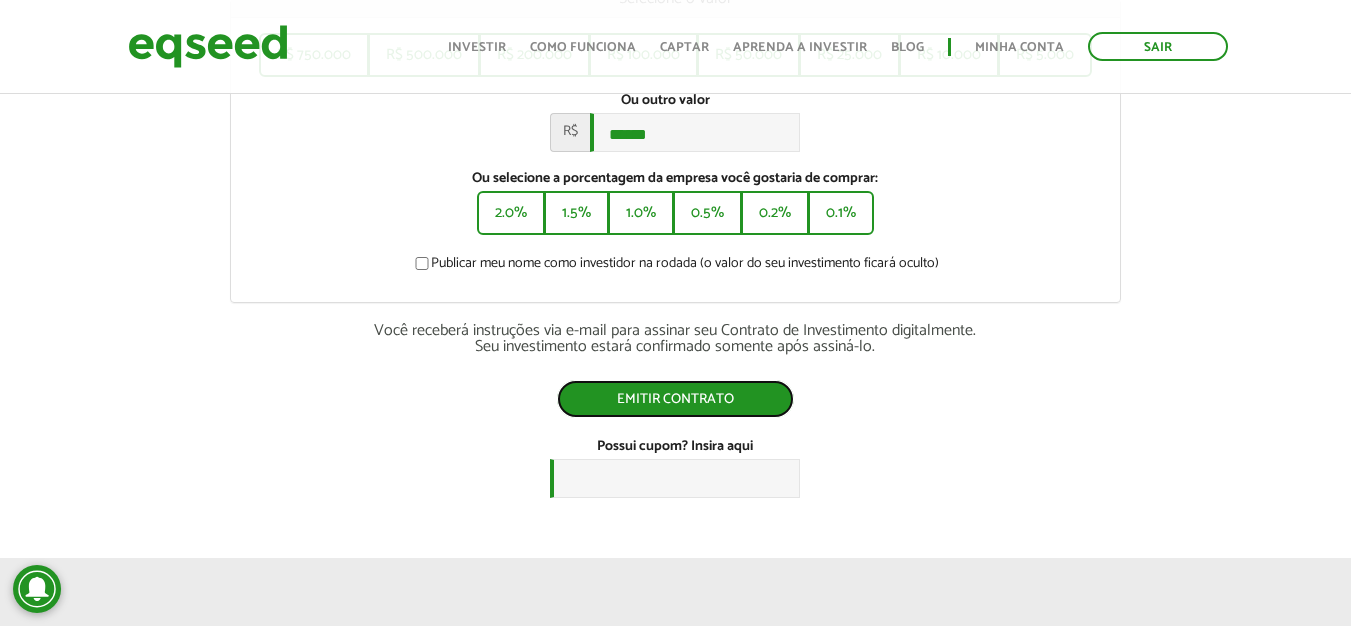 click on "Emitir contrato" at bounding box center [675, 399] 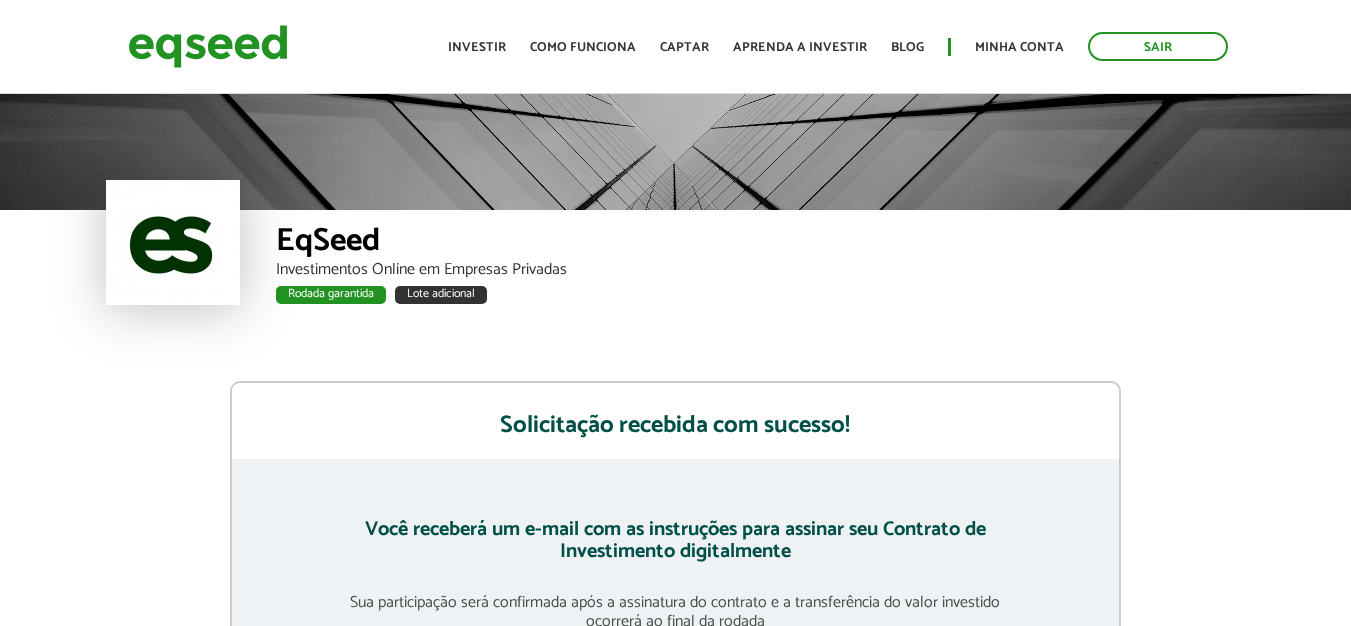 scroll, scrollTop: 0, scrollLeft: 0, axis: both 